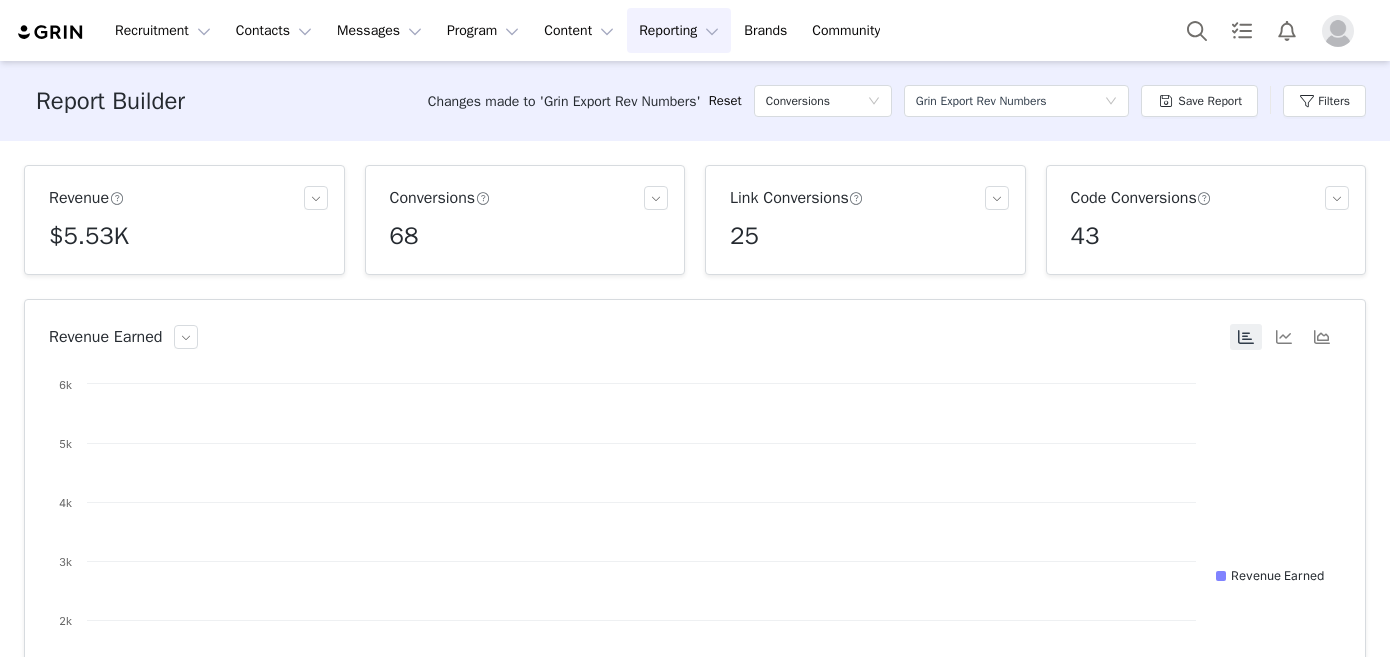 scroll, scrollTop: 0, scrollLeft: 0, axis: both 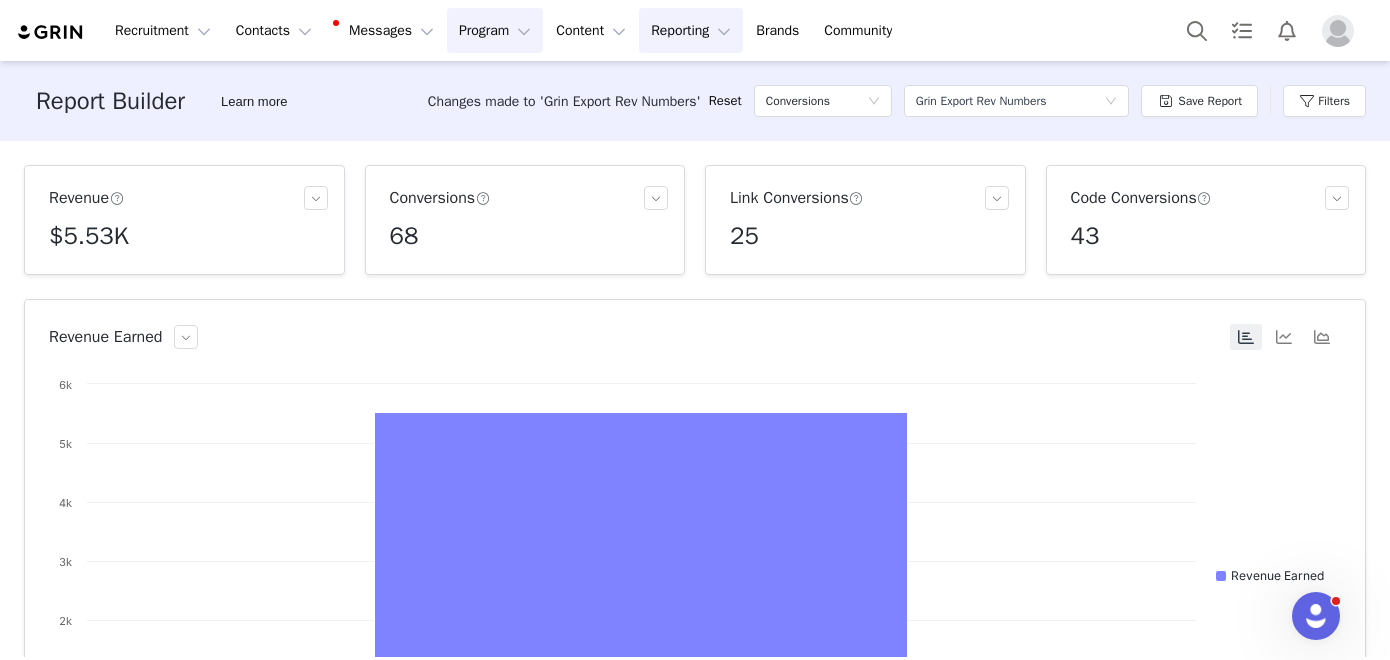 click on "Program Program" at bounding box center (495, 30) 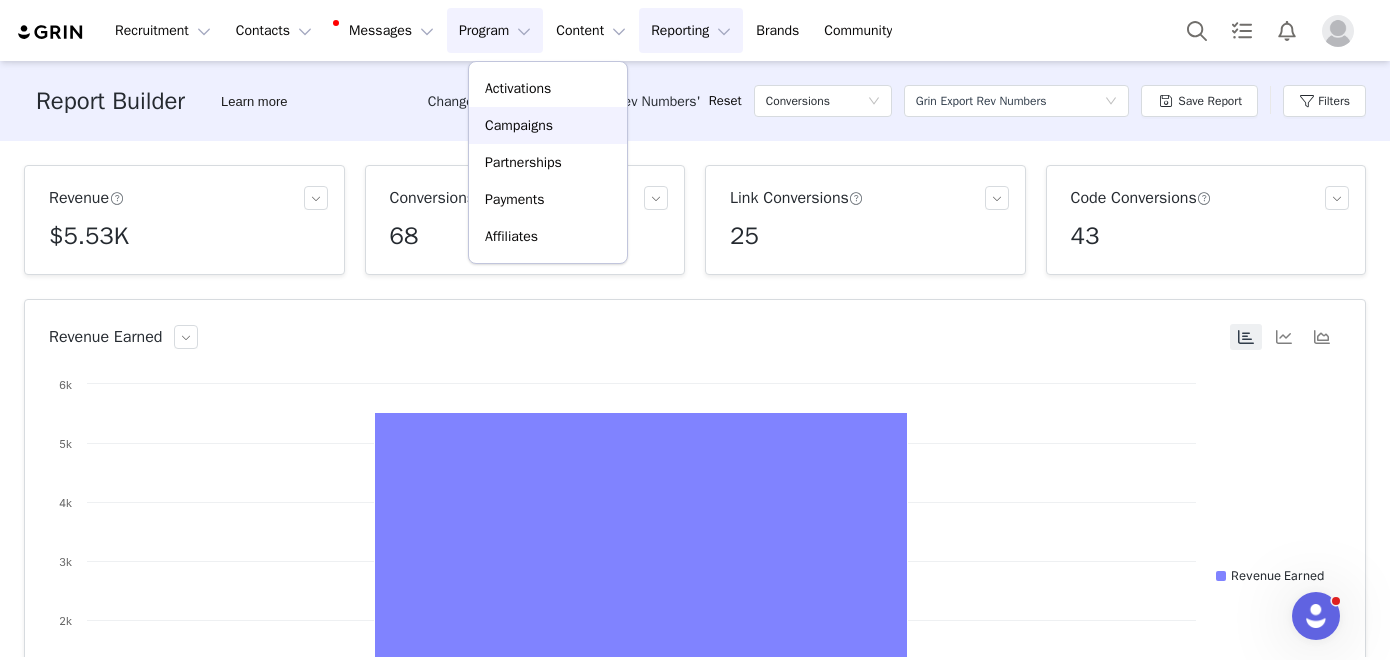 click on "Campaigns" at bounding box center (519, 125) 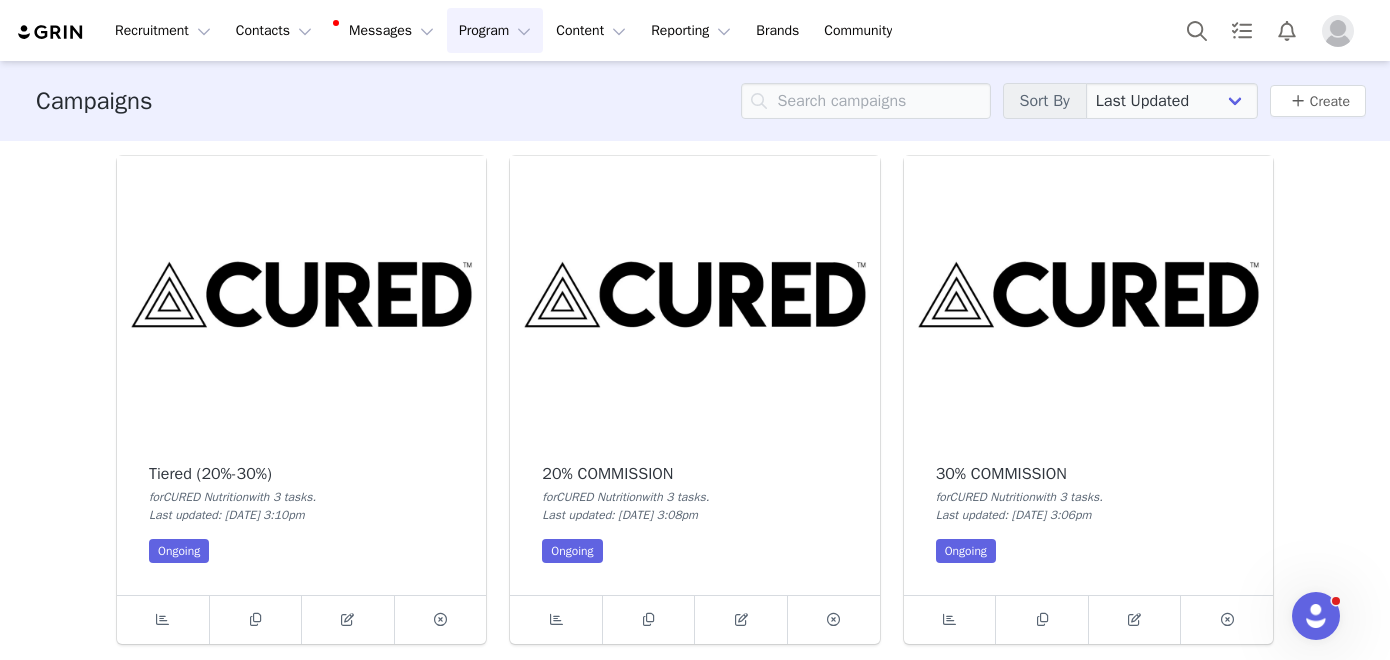 click at bounding box center (301, 294) 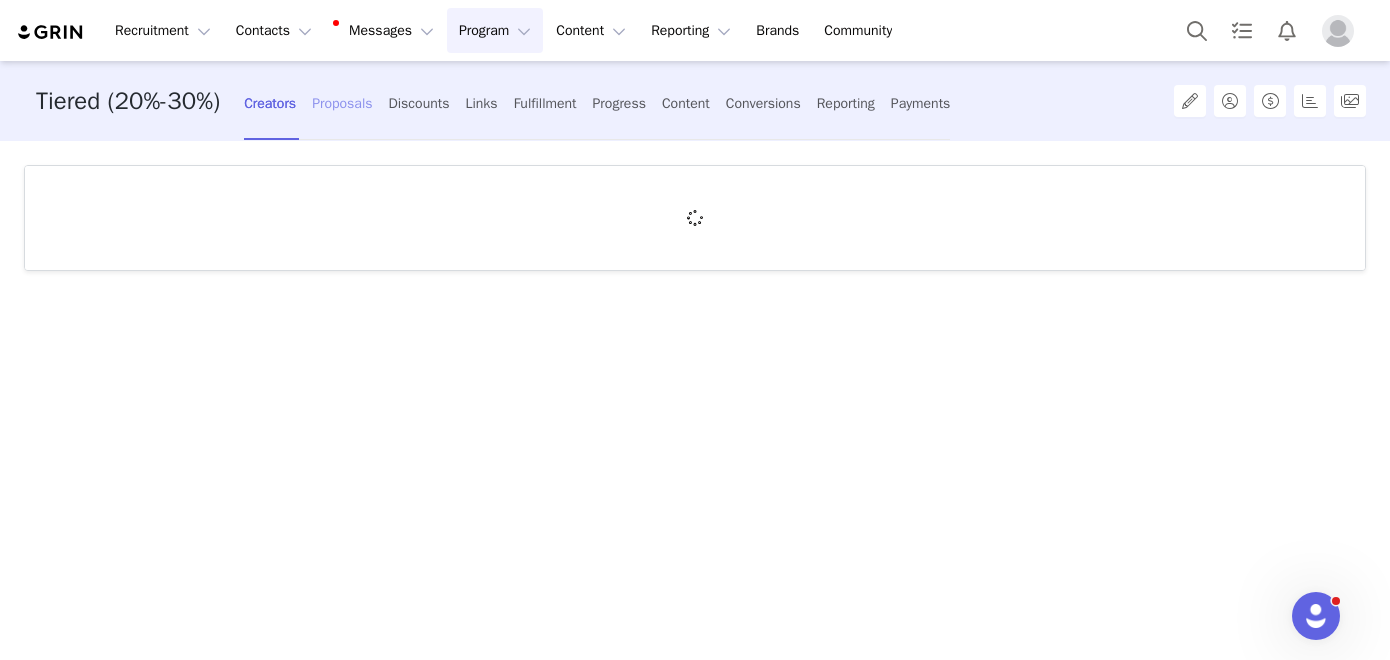 click on "Proposals" at bounding box center [342, 103] 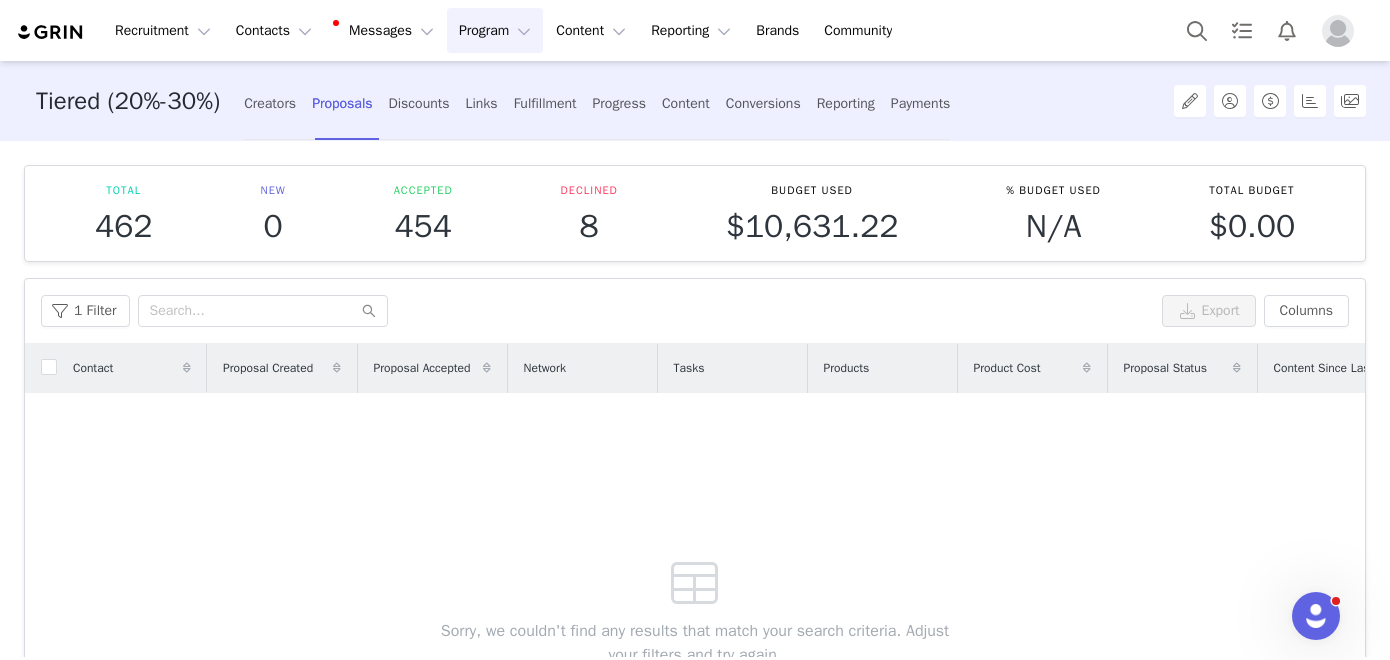 click on "Program Program" at bounding box center (495, 30) 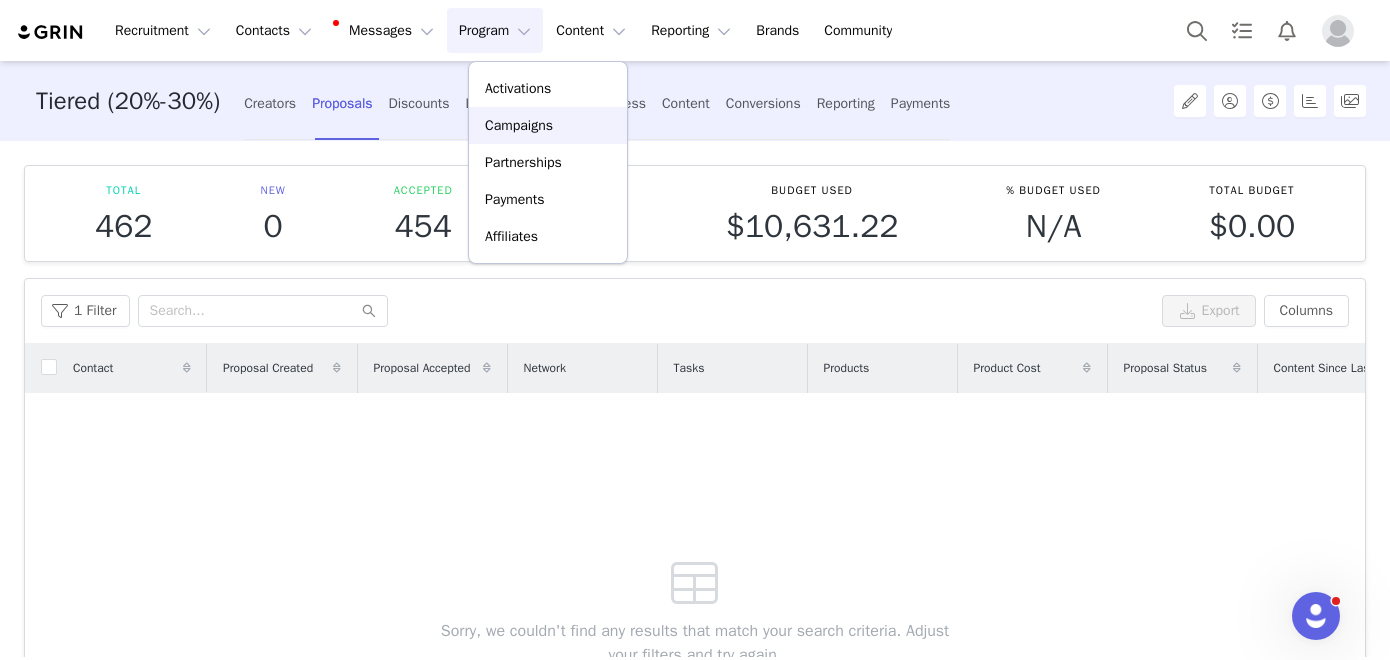 click on "Campaigns" at bounding box center [519, 125] 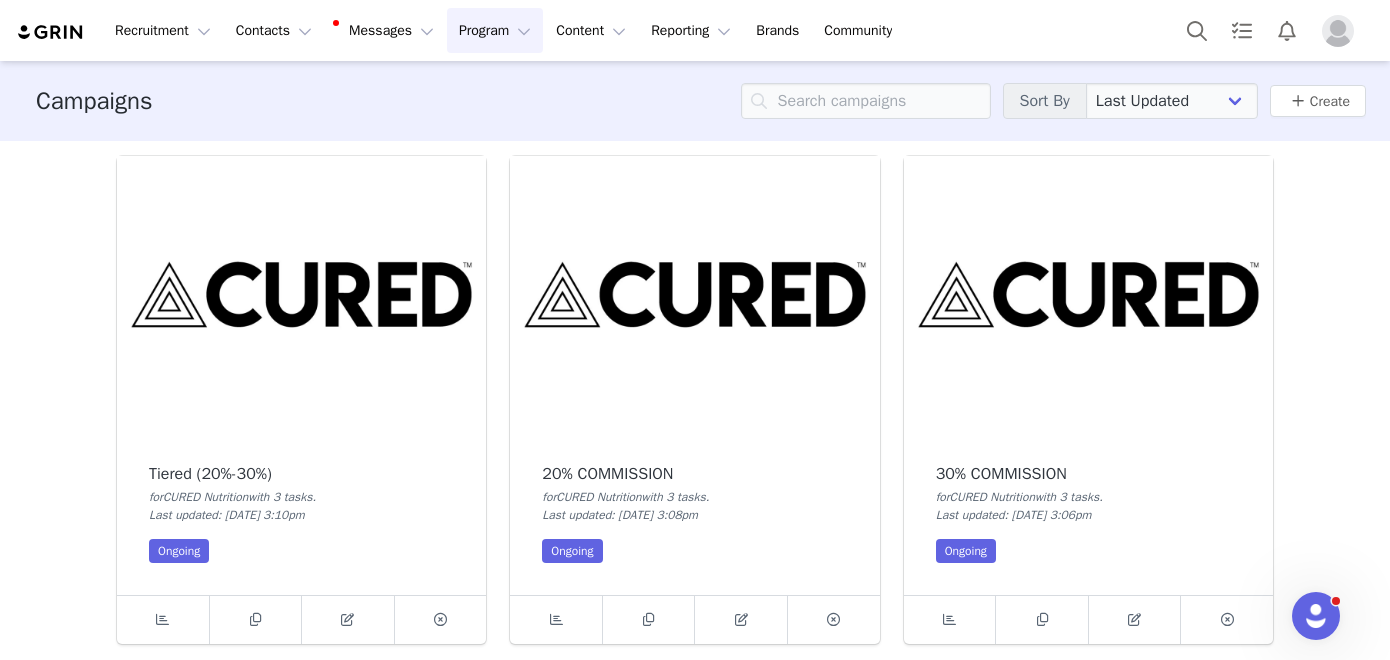 click at bounding box center [694, 294] 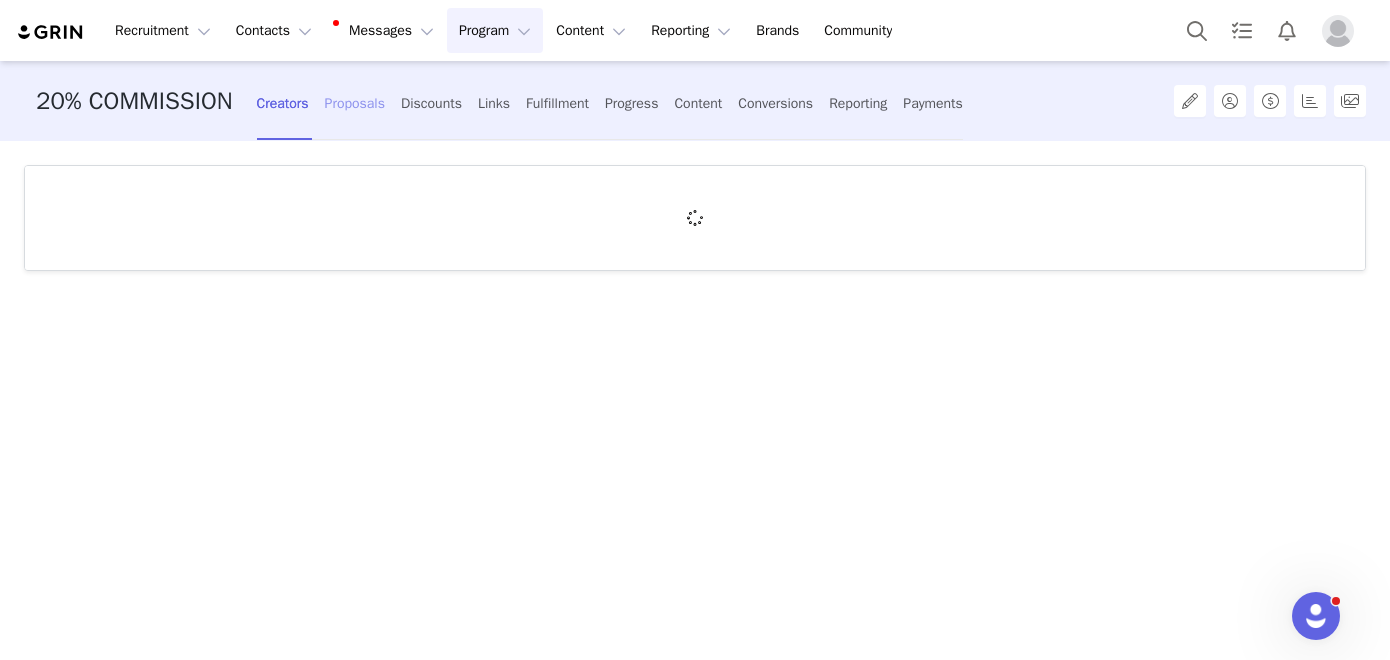 click on "Proposals" at bounding box center (355, 103) 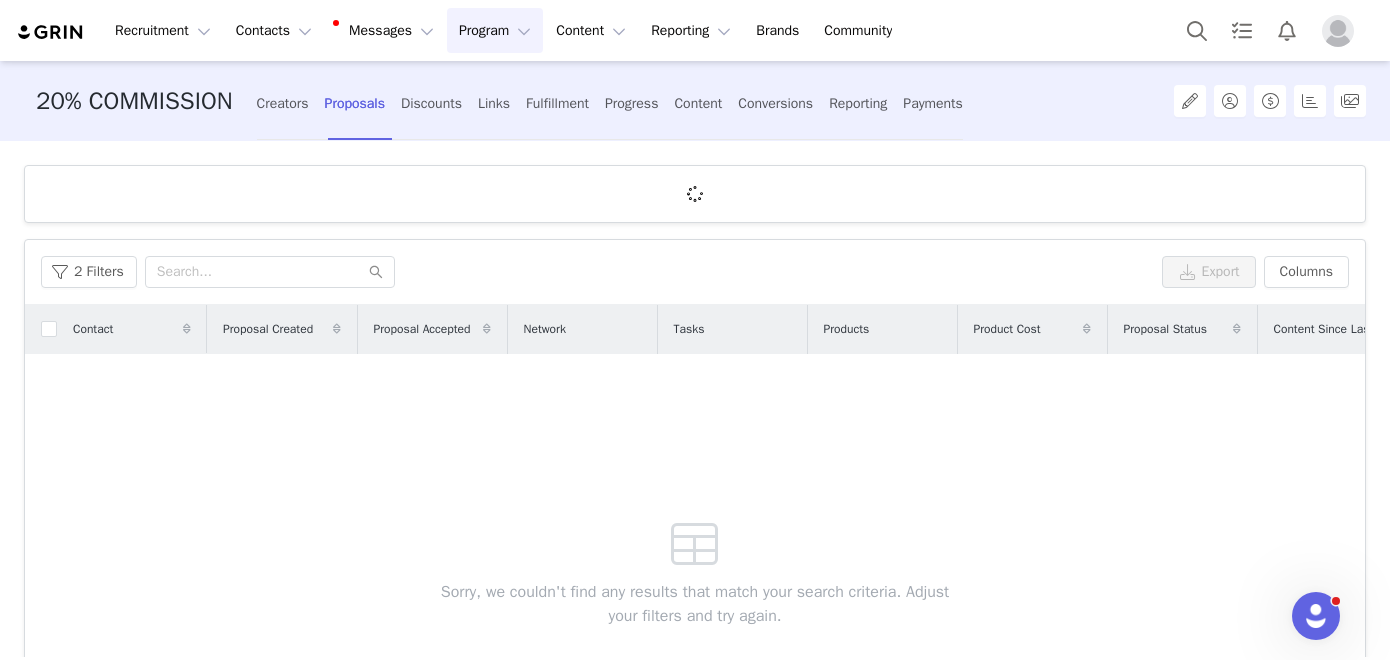 click on "Program Program" at bounding box center (495, 30) 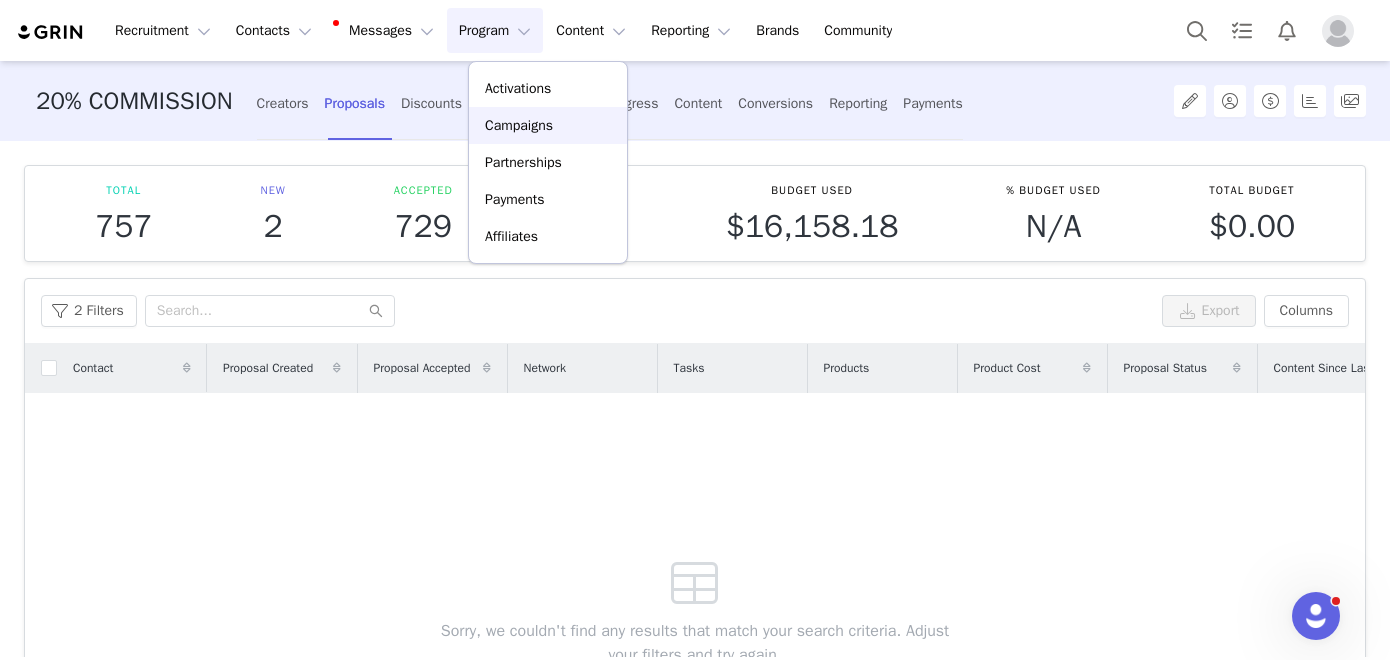 click on "Campaigns" at bounding box center (519, 125) 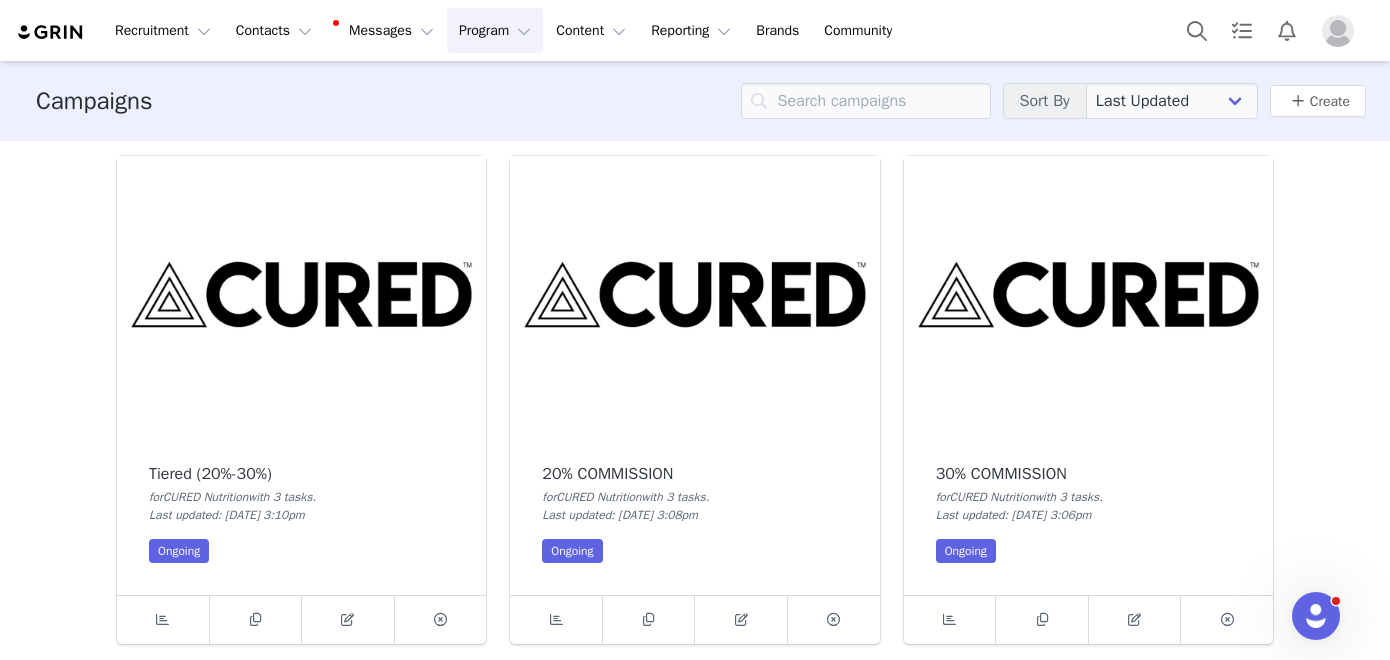 click at bounding box center (1088, 294) 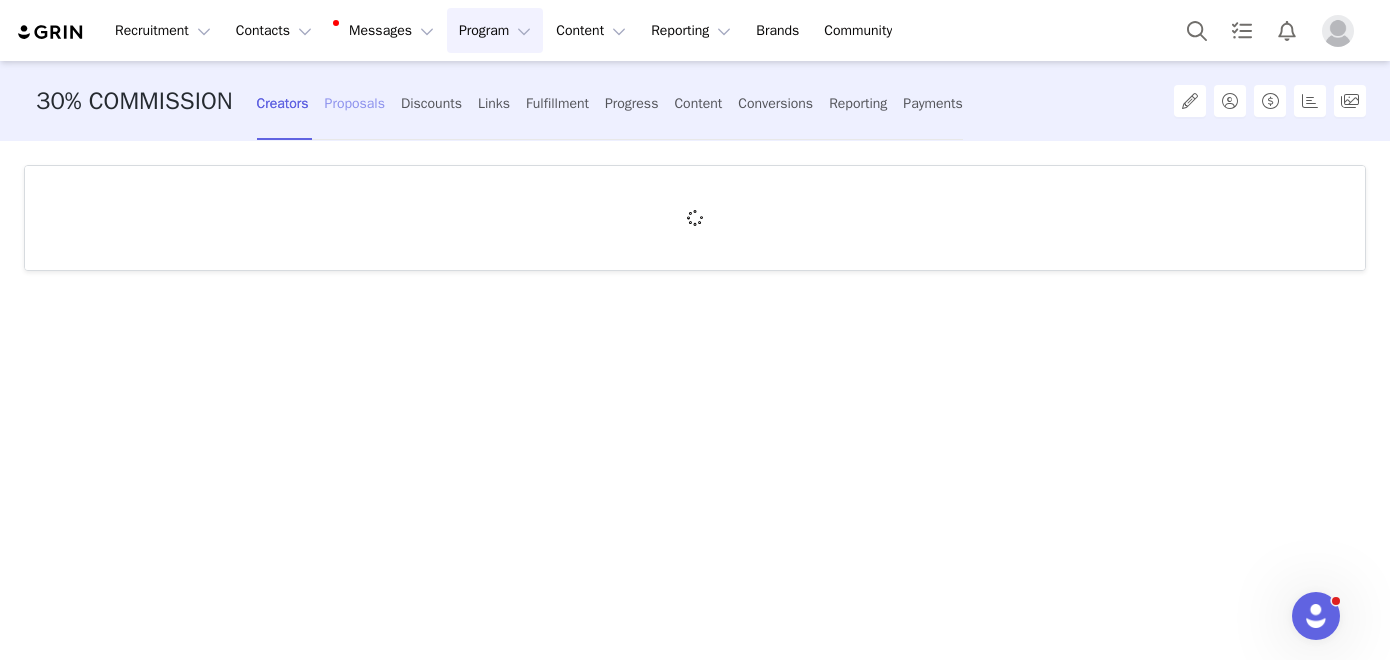 click on "Proposals" at bounding box center [355, 103] 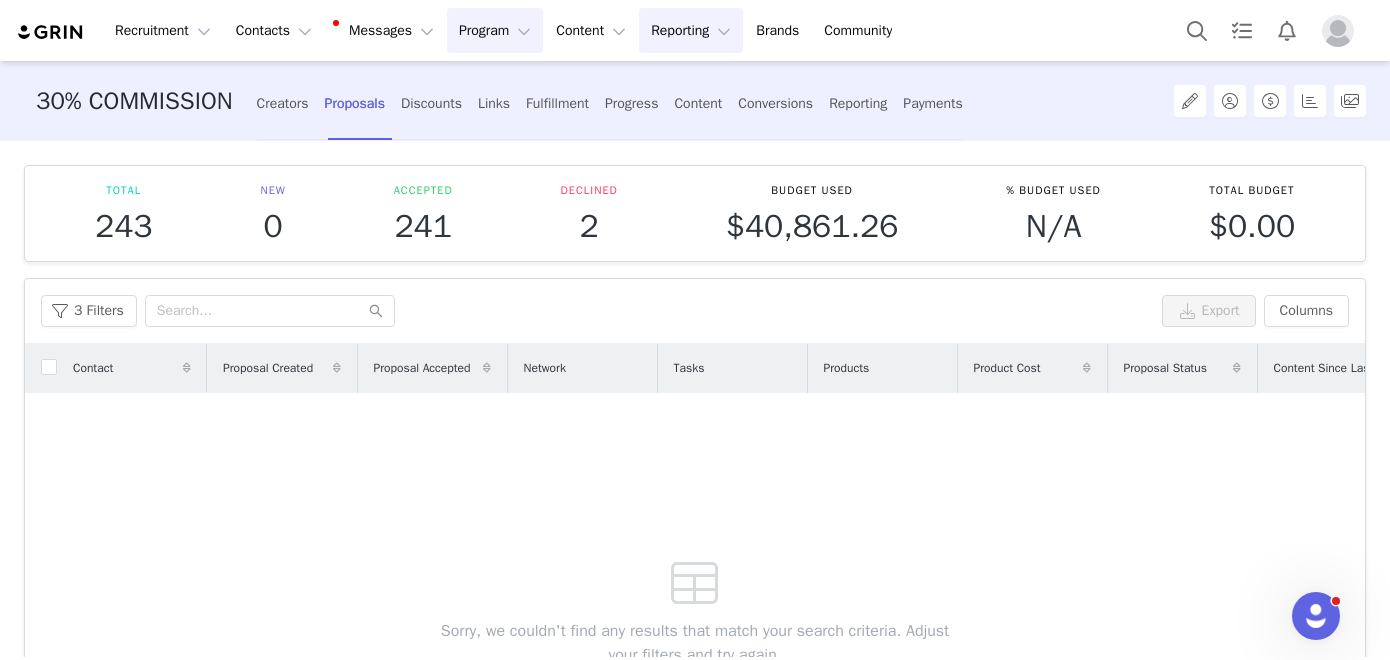 click on "Reporting Reporting" at bounding box center [691, 30] 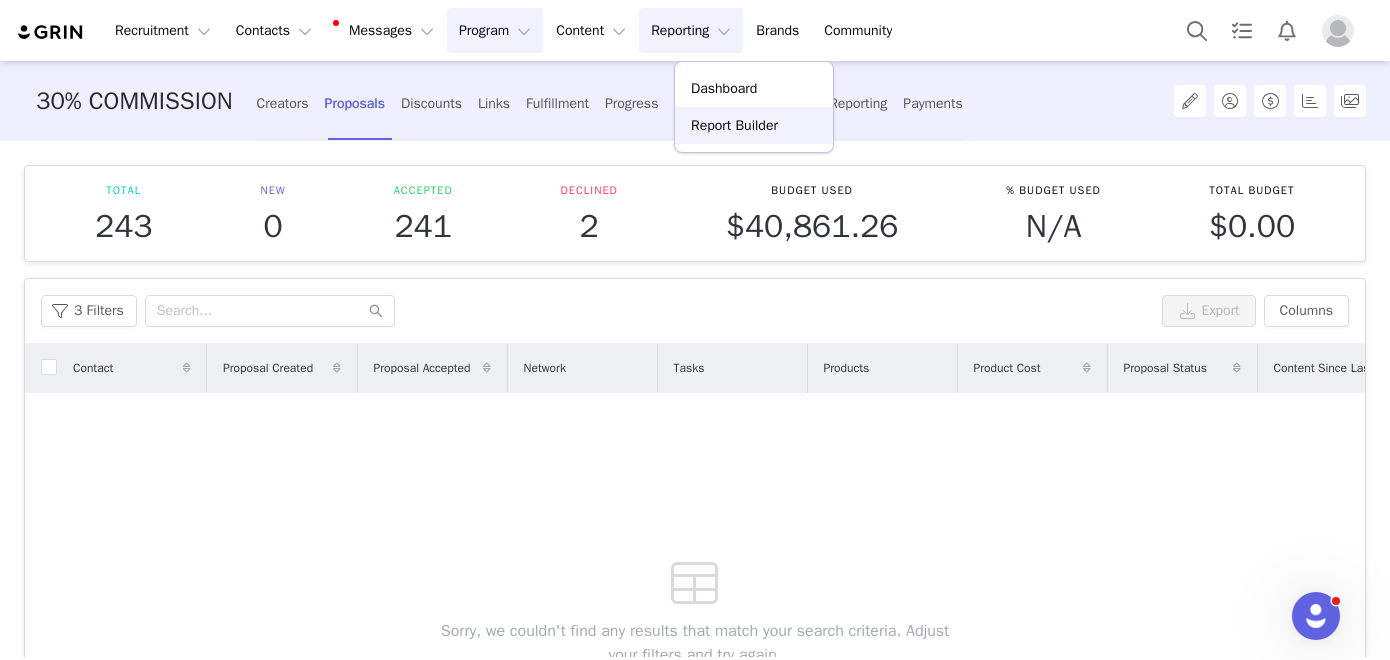 click on "Report Builder" at bounding box center [734, 125] 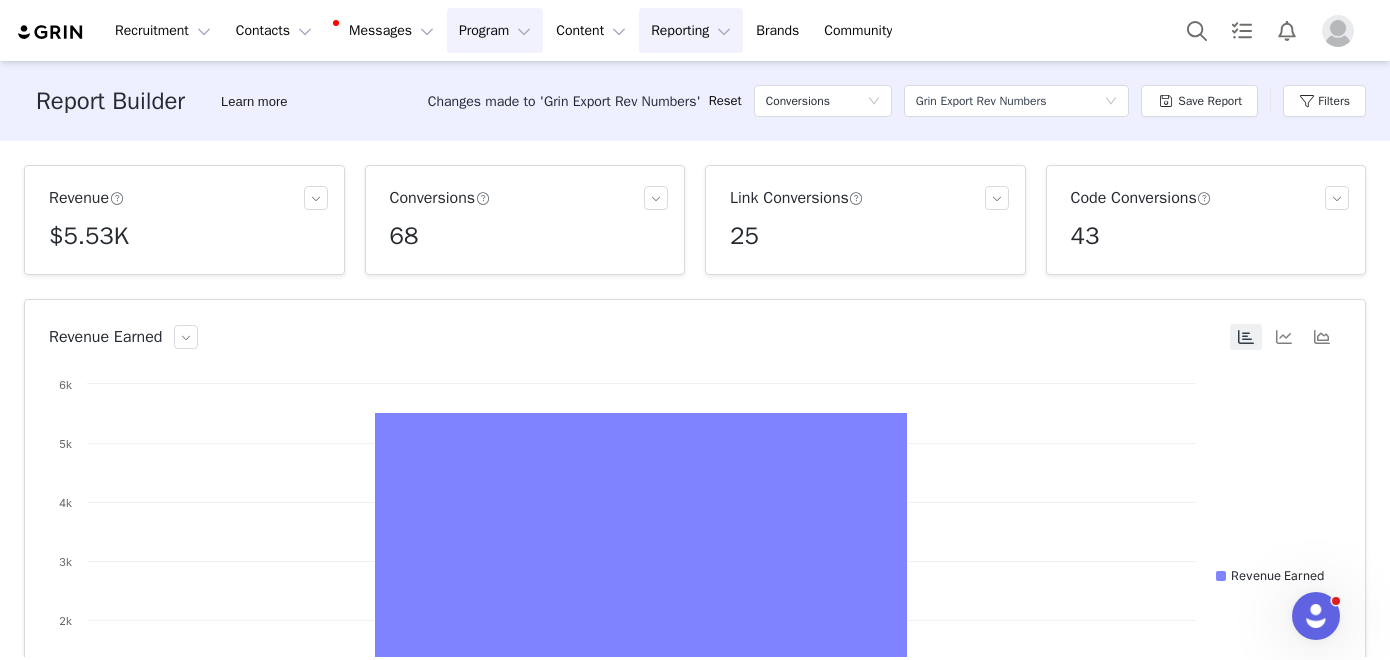 click on "Program Program" at bounding box center [495, 30] 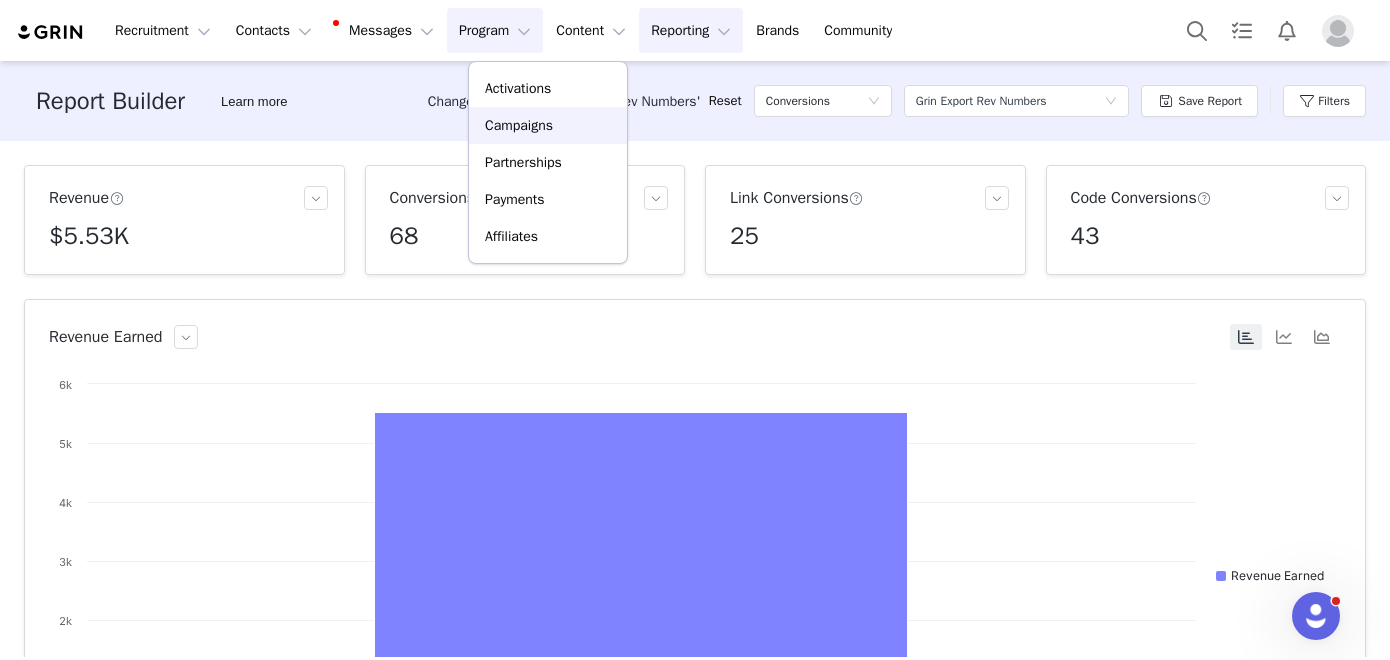click on "Campaigns" at bounding box center [519, 125] 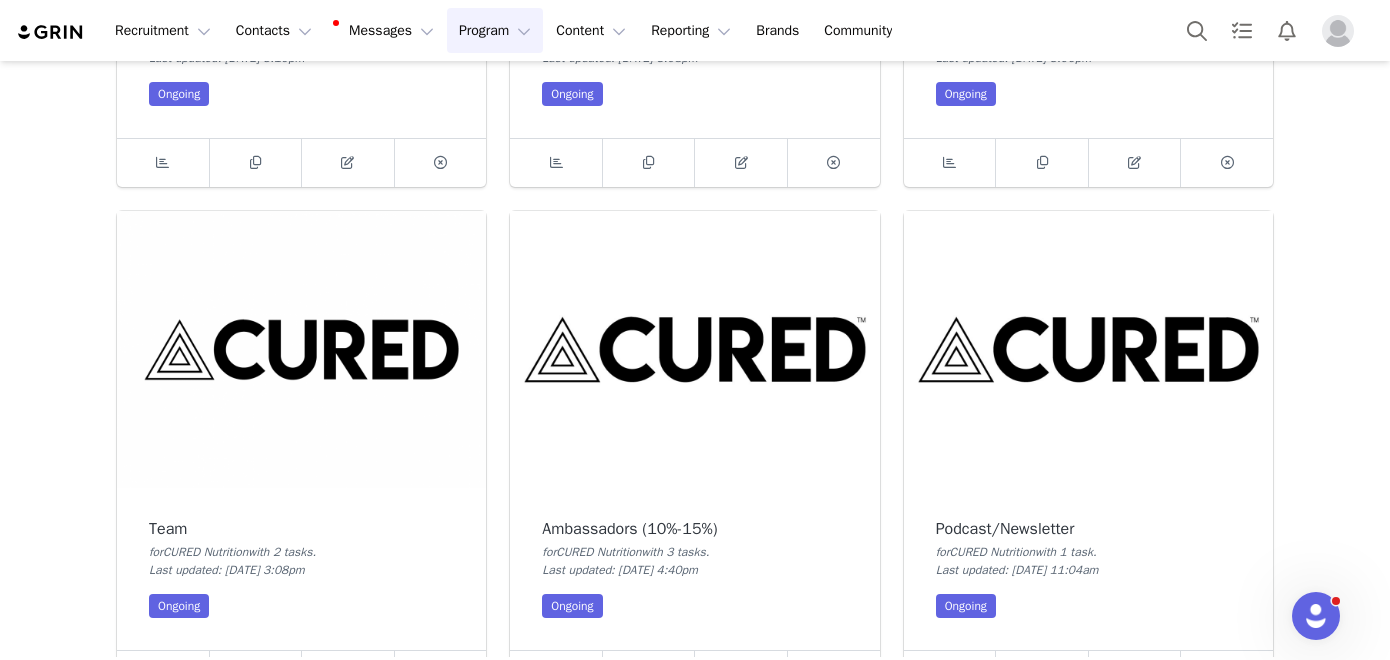 scroll, scrollTop: 465, scrollLeft: 0, axis: vertical 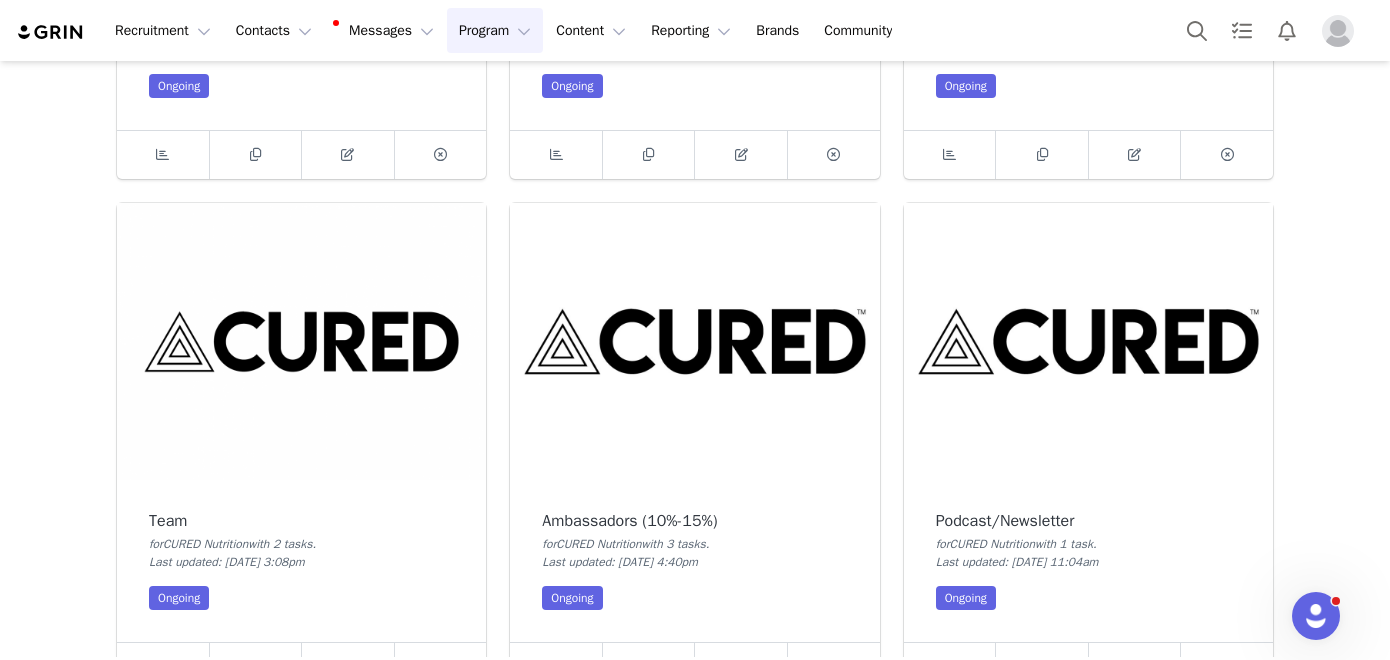 click at bounding box center [301, 341] 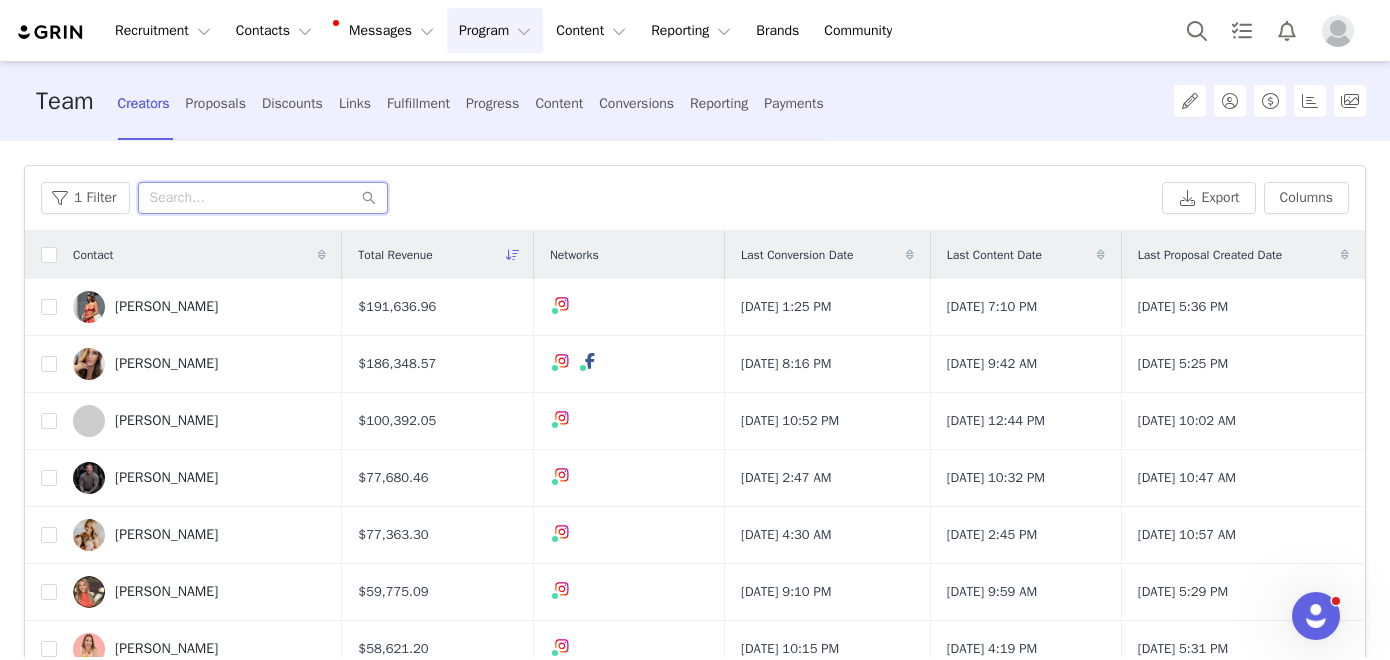 click at bounding box center [263, 198] 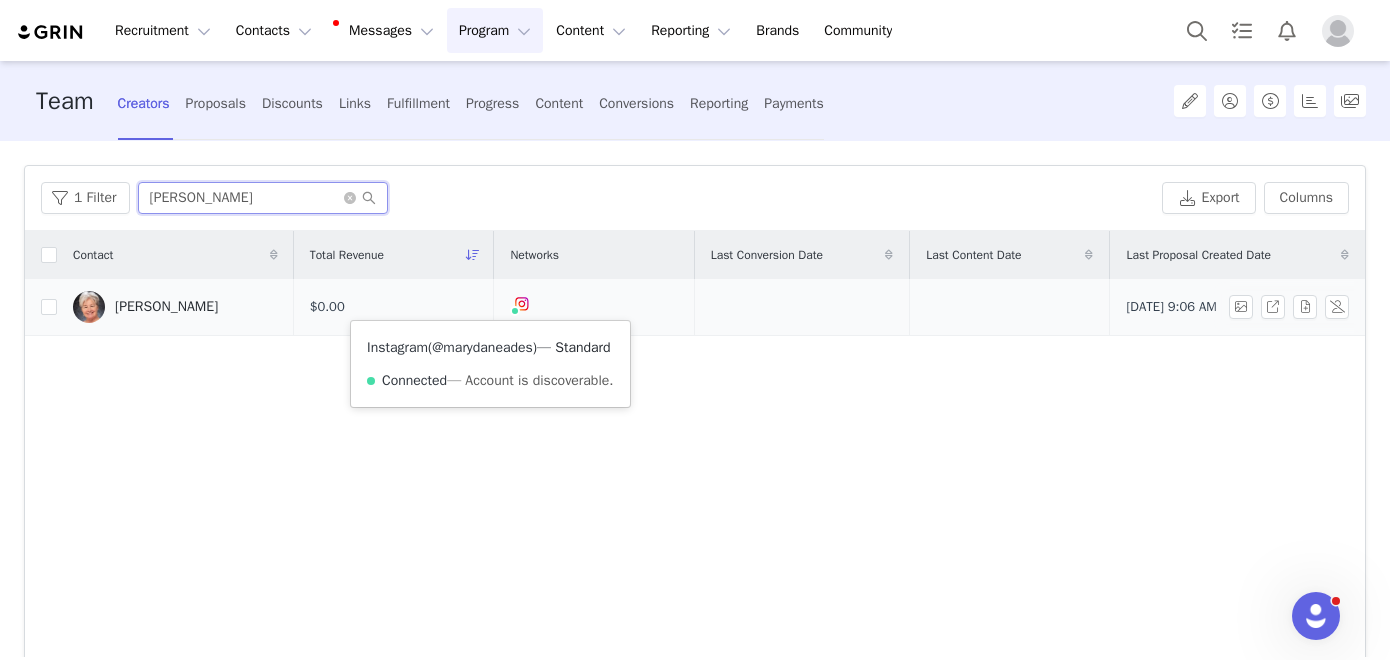 type on "[PERSON_NAME]" 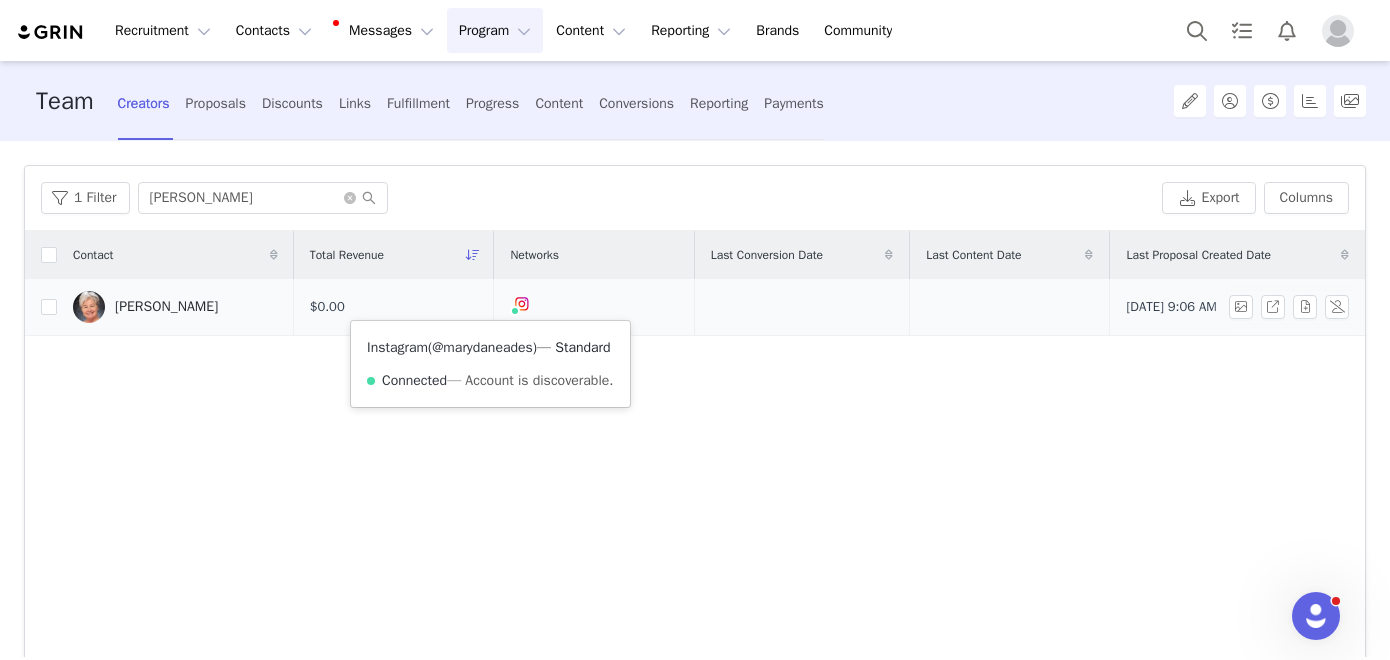 click on "@marydaneades" at bounding box center [482, 347] 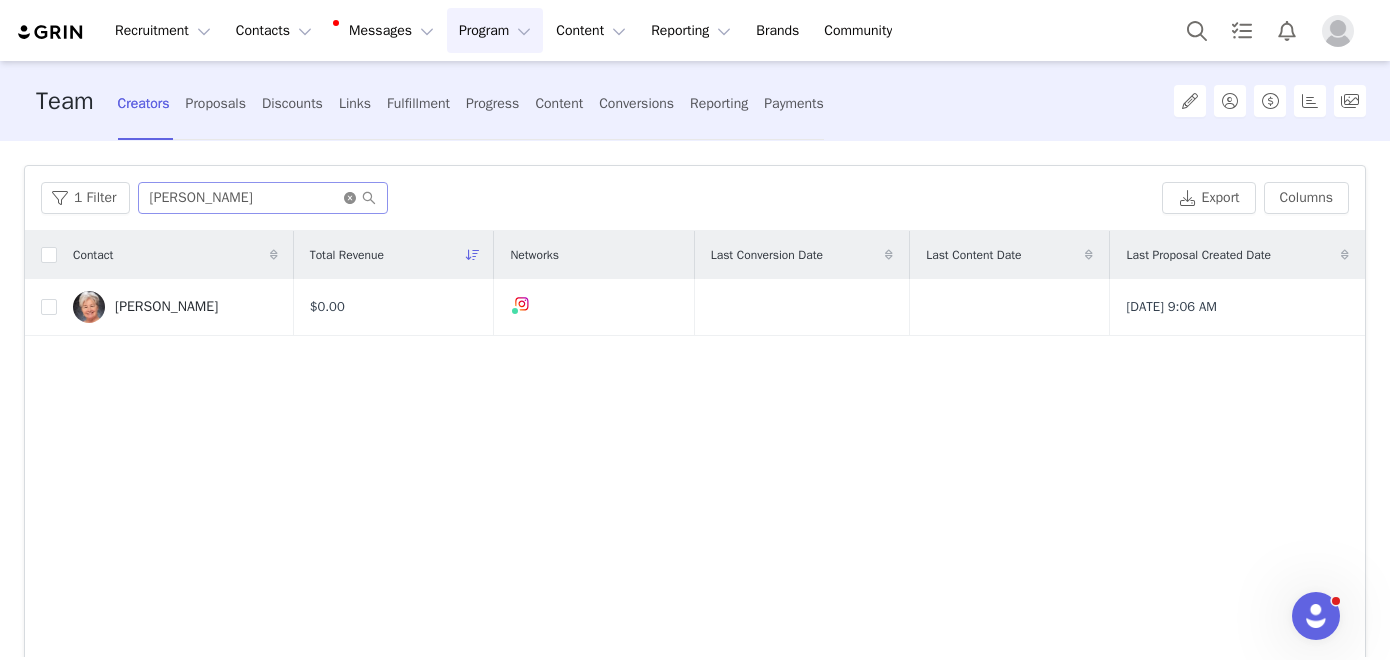 click 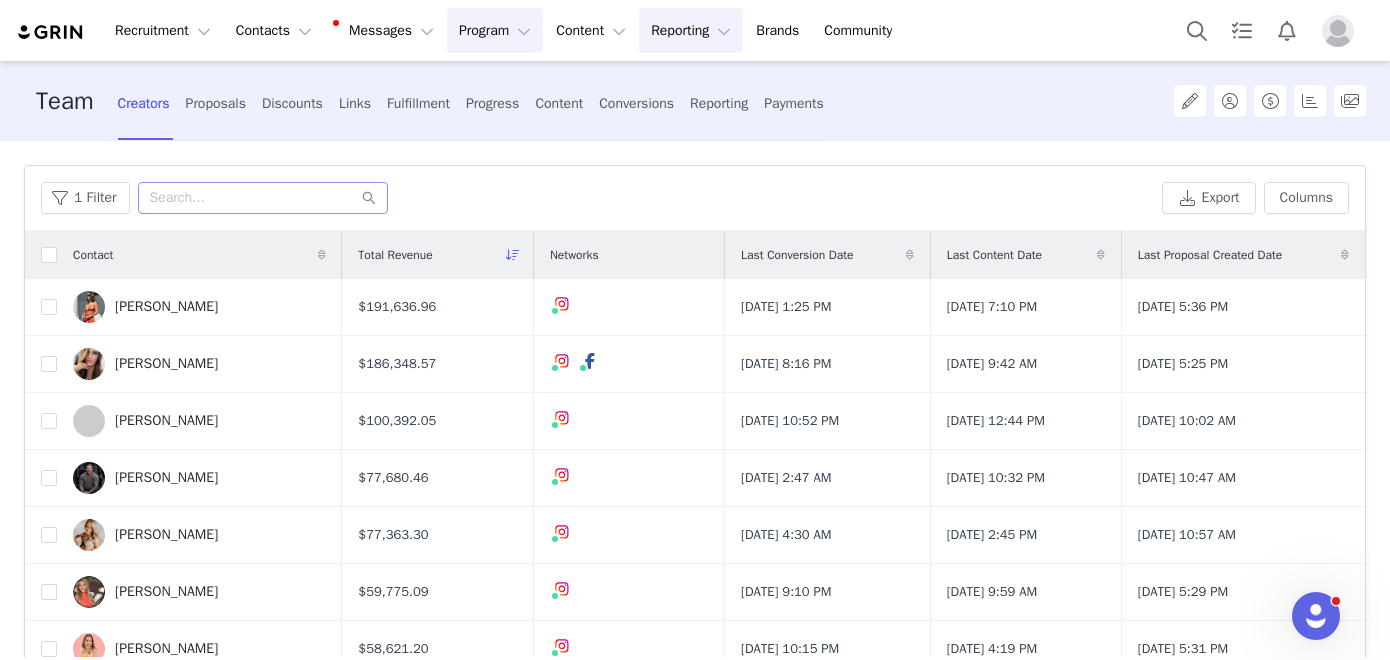 click on "Reporting Reporting" at bounding box center [691, 30] 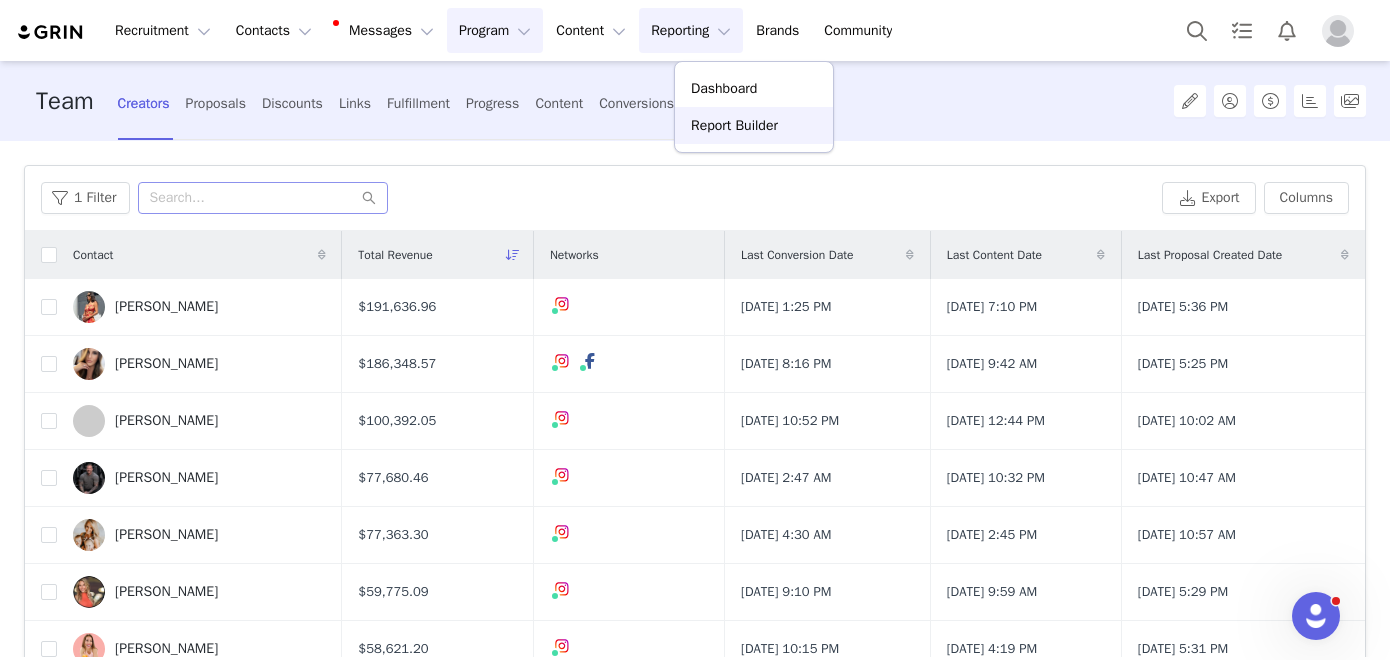 click on "Report Builder" at bounding box center [734, 125] 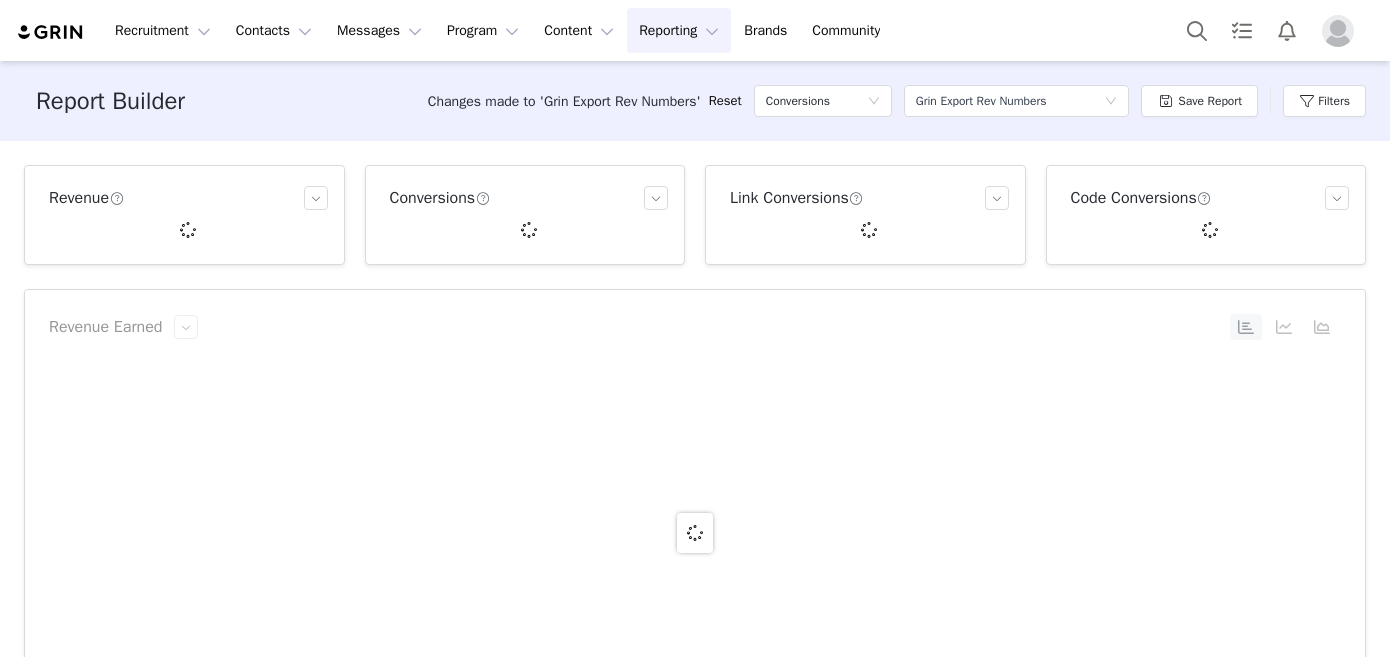 scroll, scrollTop: 0, scrollLeft: 0, axis: both 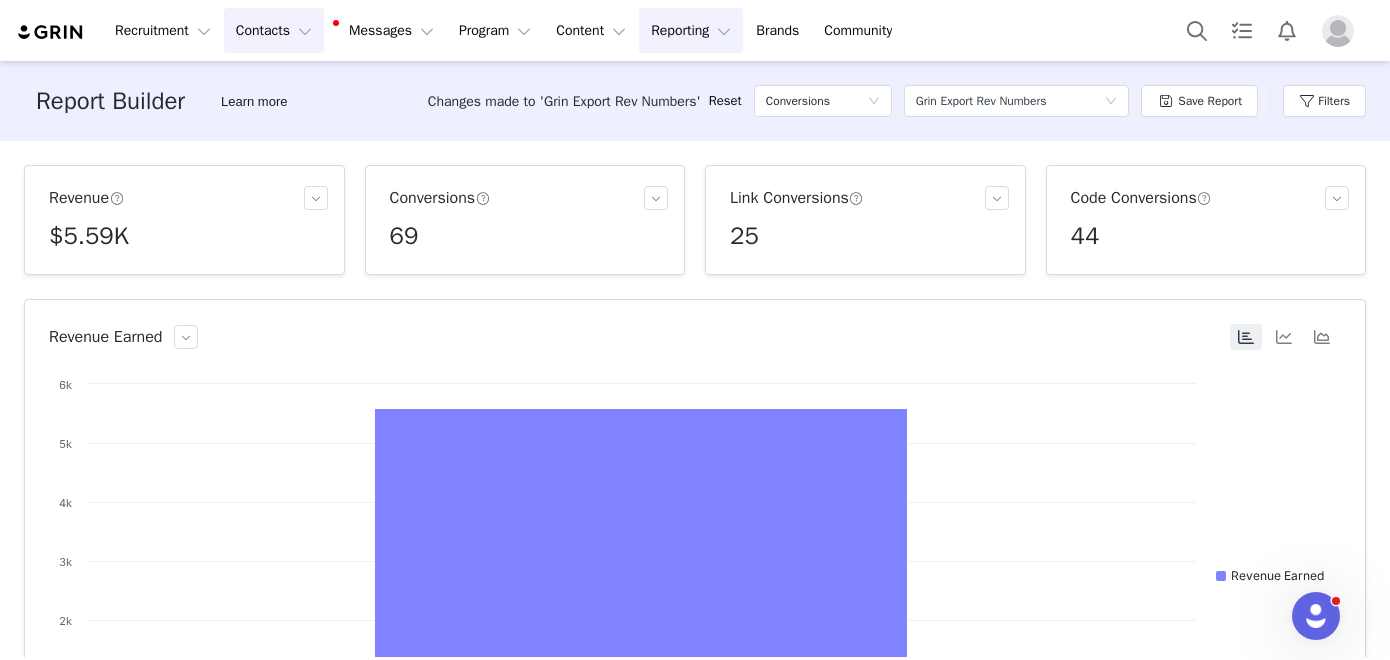 click on "Contacts Contacts" at bounding box center (274, 30) 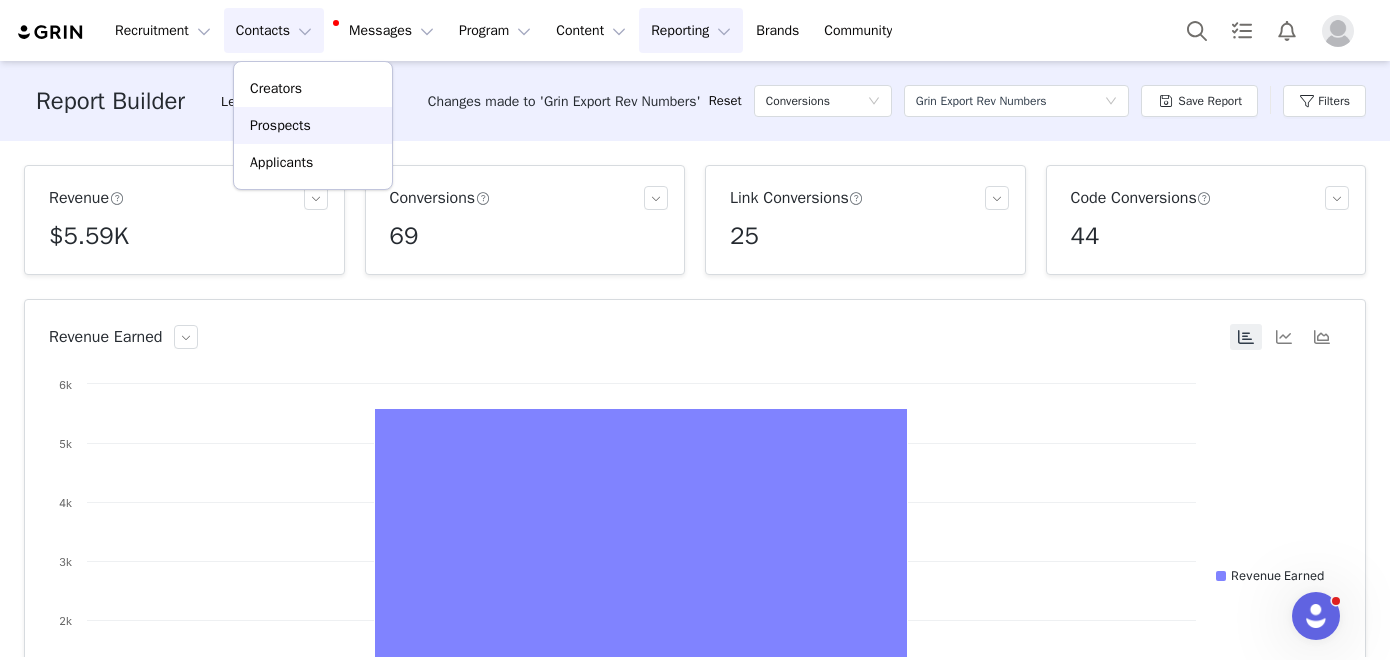 click on "Prospects" at bounding box center (280, 125) 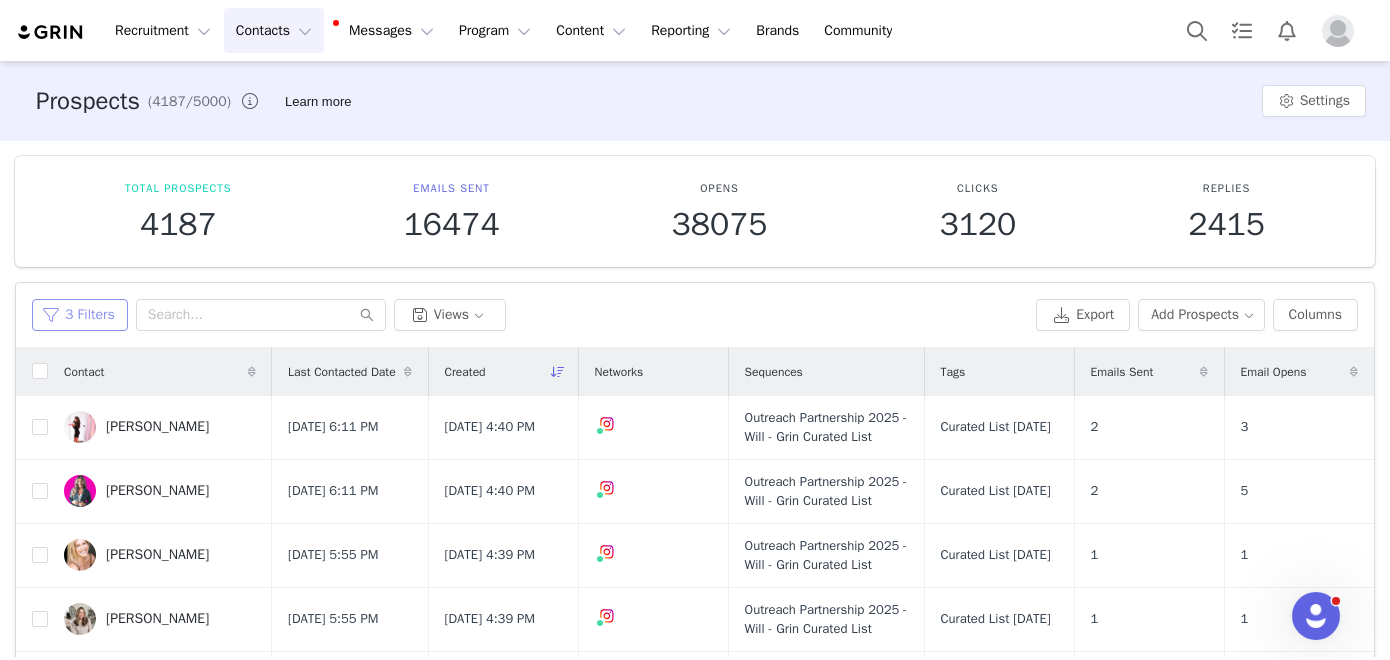 click on "3 Filters" at bounding box center [80, 315] 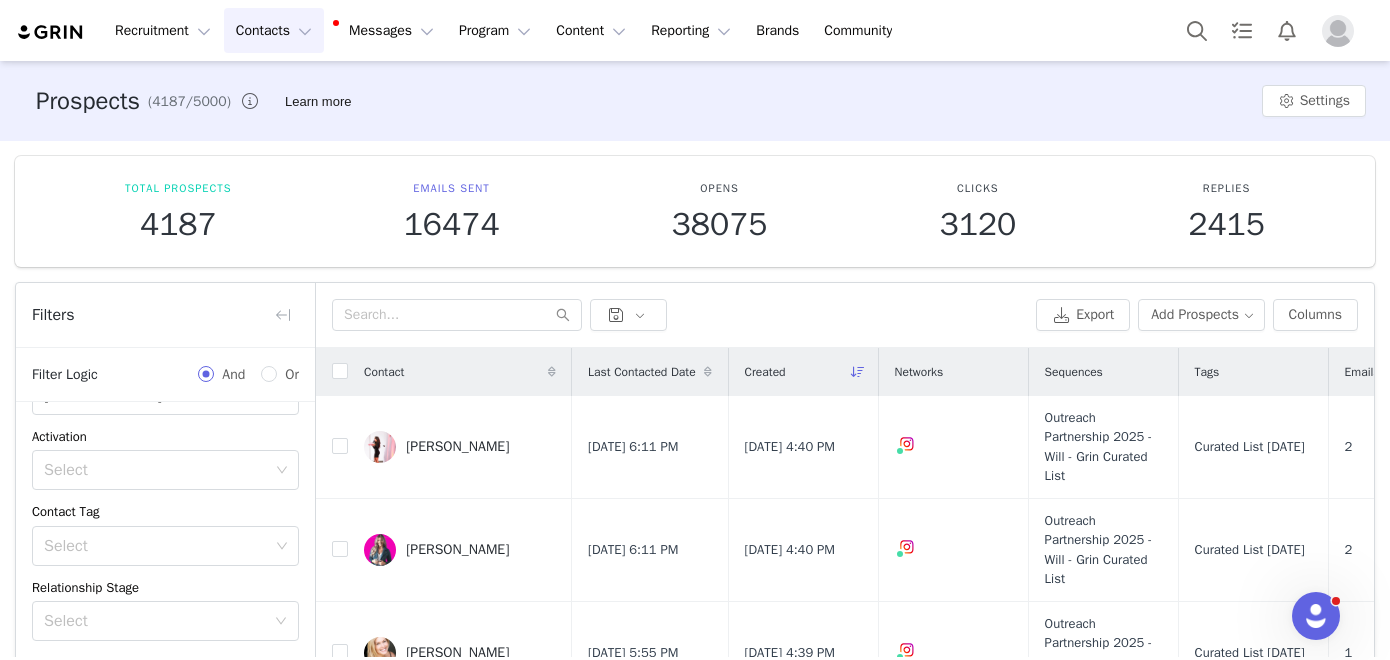 scroll, scrollTop: 403, scrollLeft: 0, axis: vertical 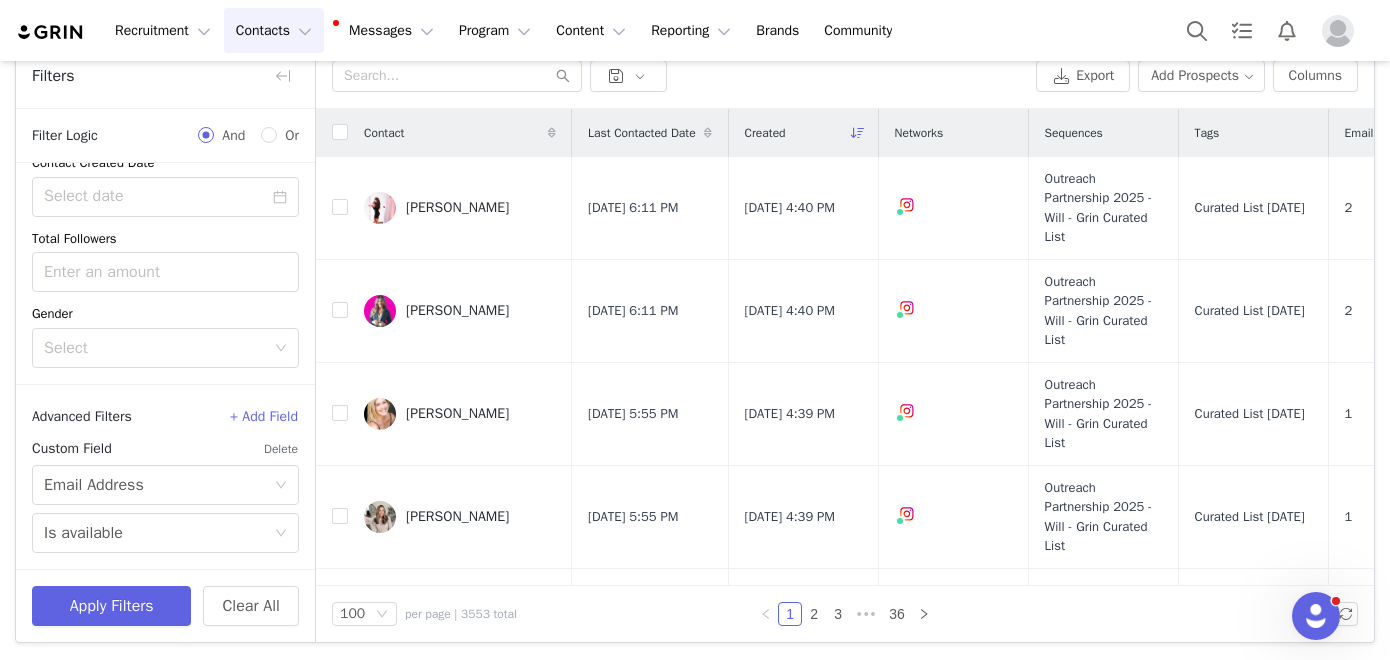 click on "+ Add Field" at bounding box center (264, 417) 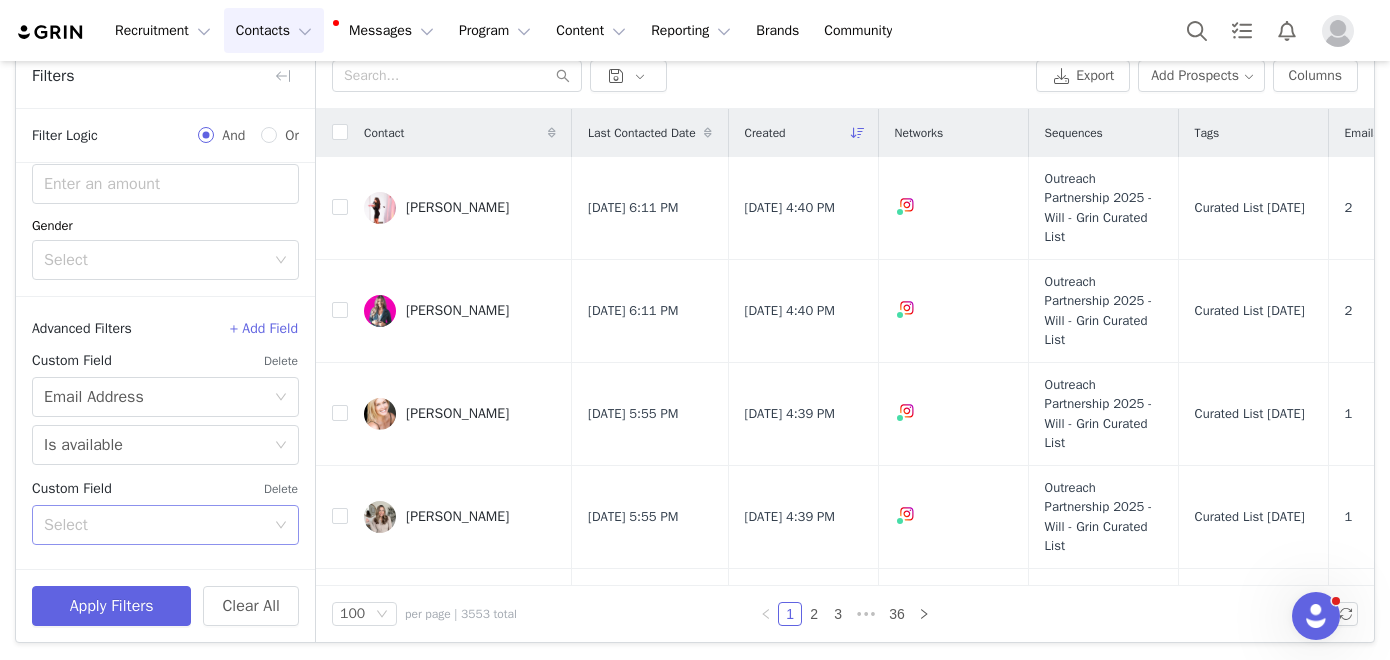 click on "Select" at bounding box center (154, 525) 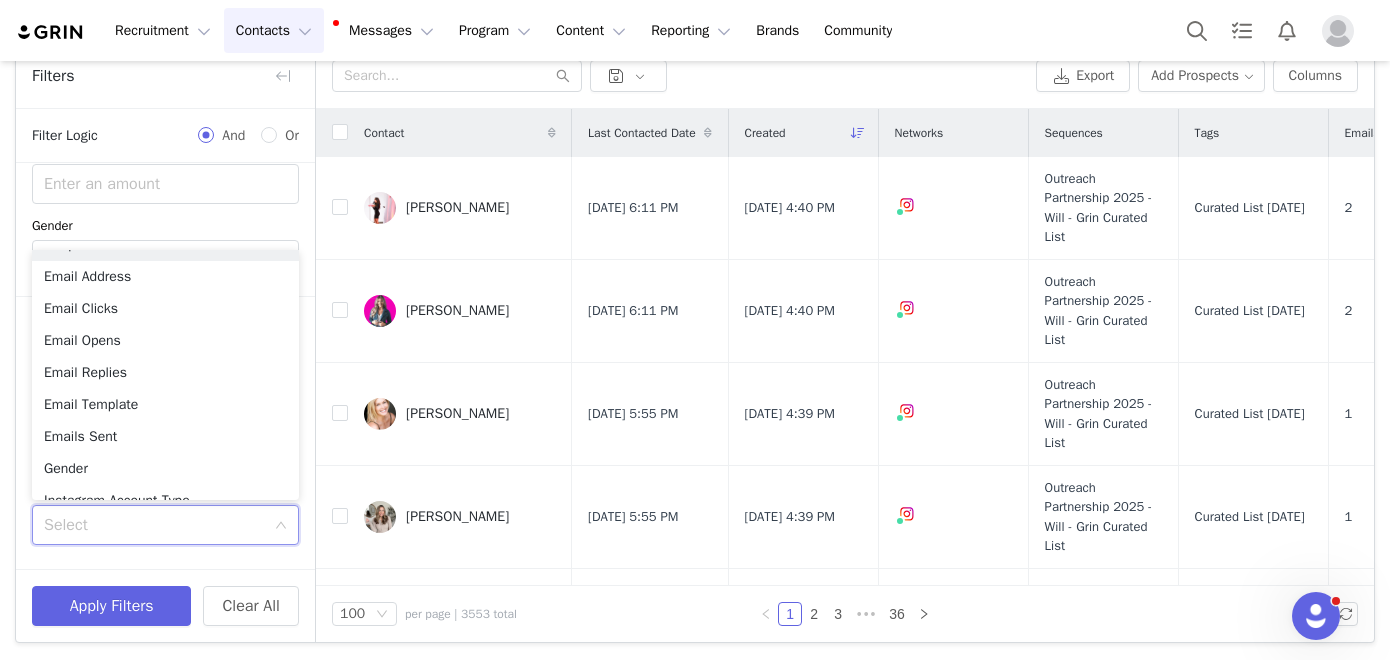 scroll, scrollTop: 603, scrollLeft: 0, axis: vertical 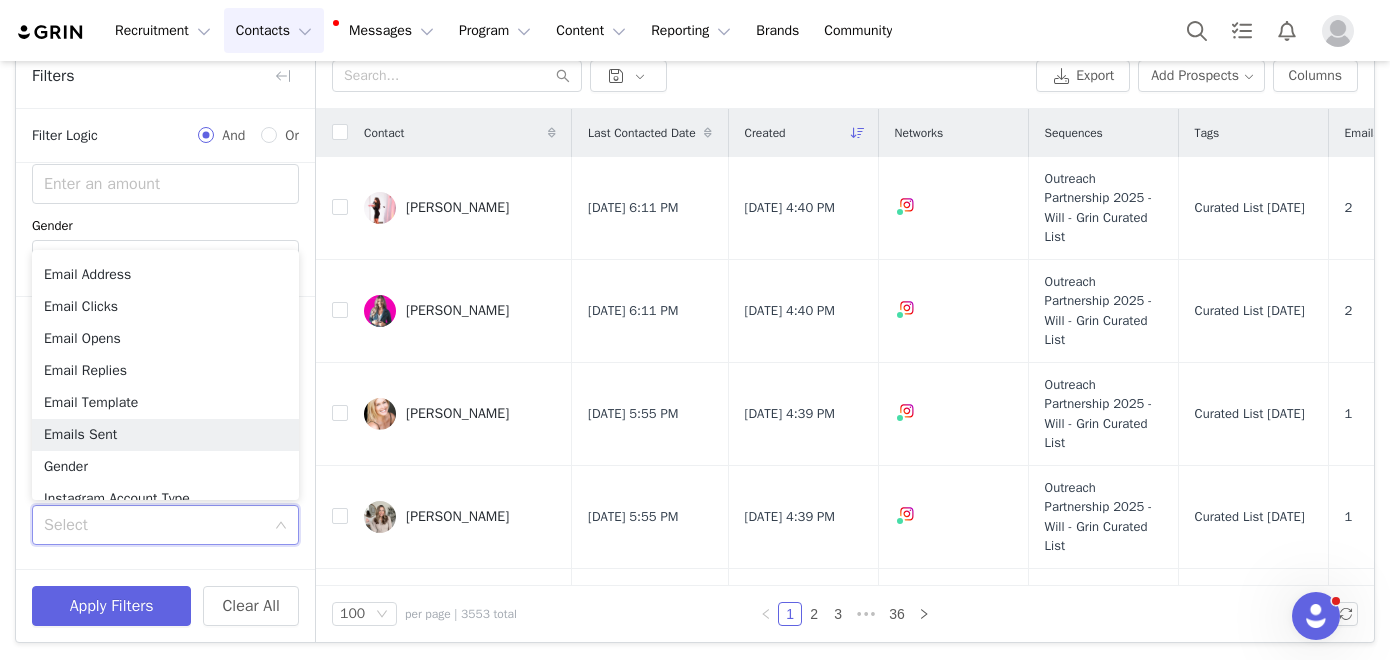 click on "Emails Sent" at bounding box center (165, 435) 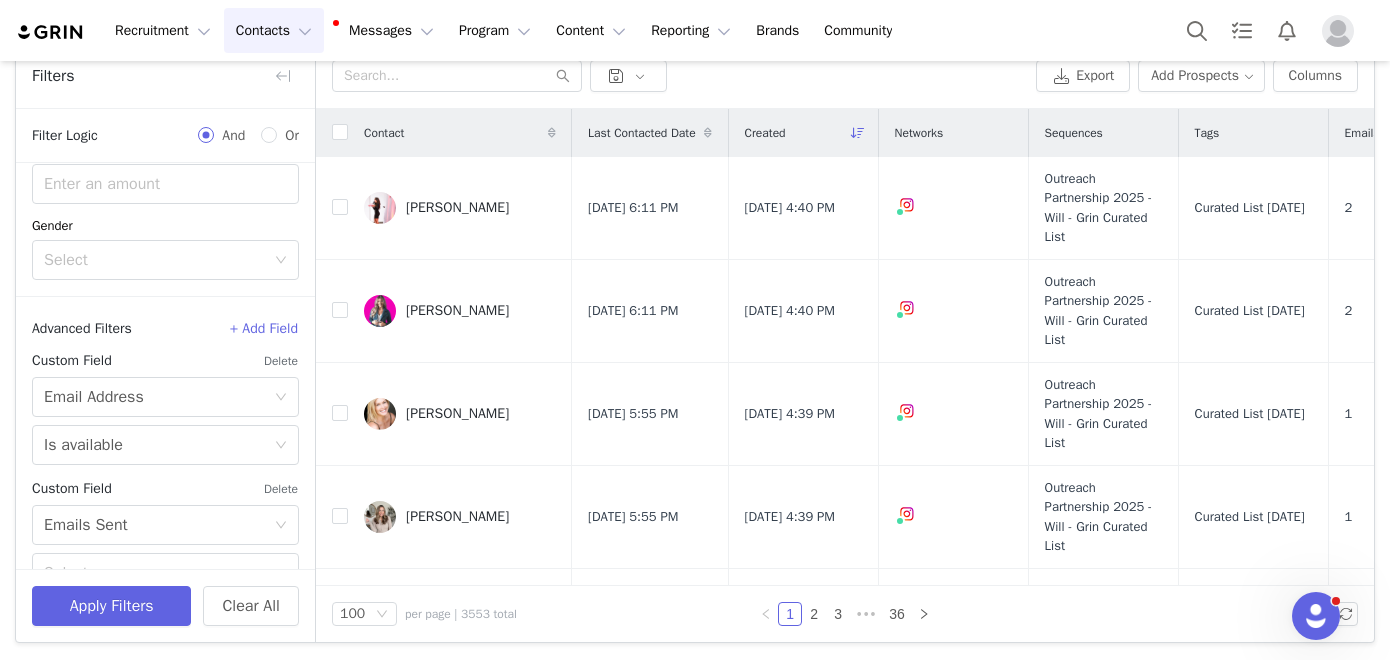 scroll, scrollTop: 531, scrollLeft: 0, axis: vertical 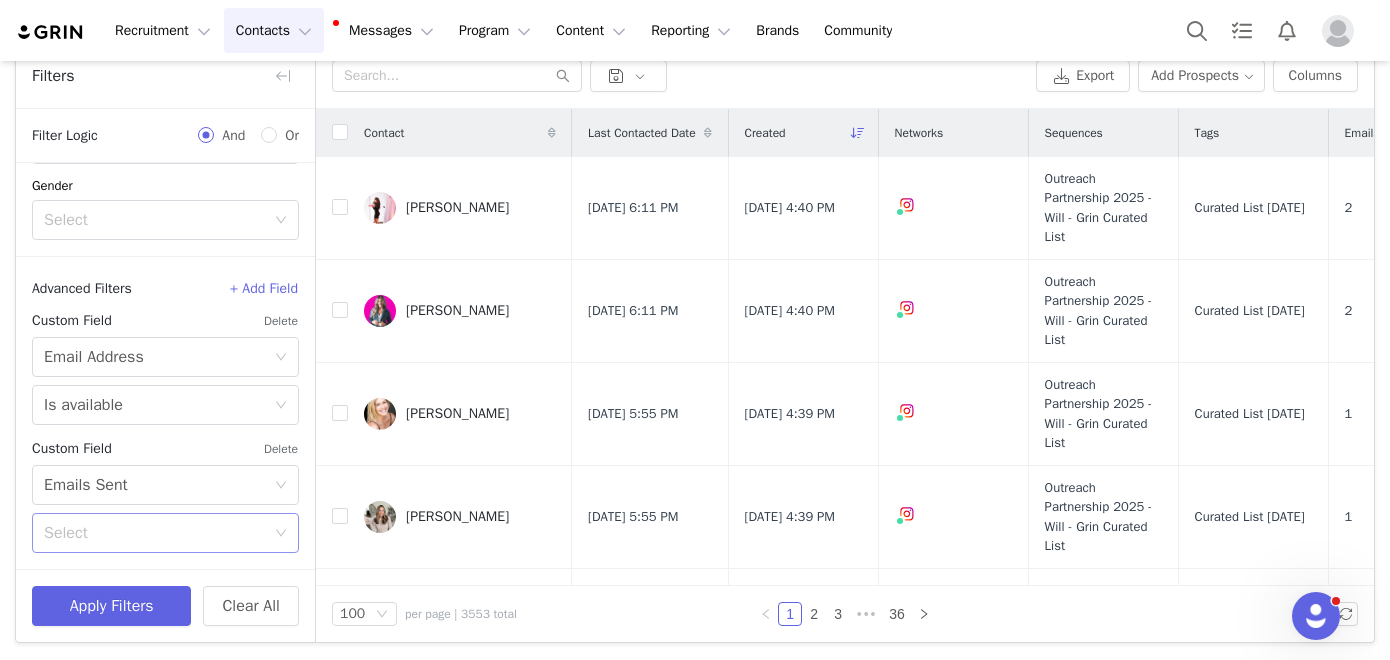click on "Select" at bounding box center [154, 533] 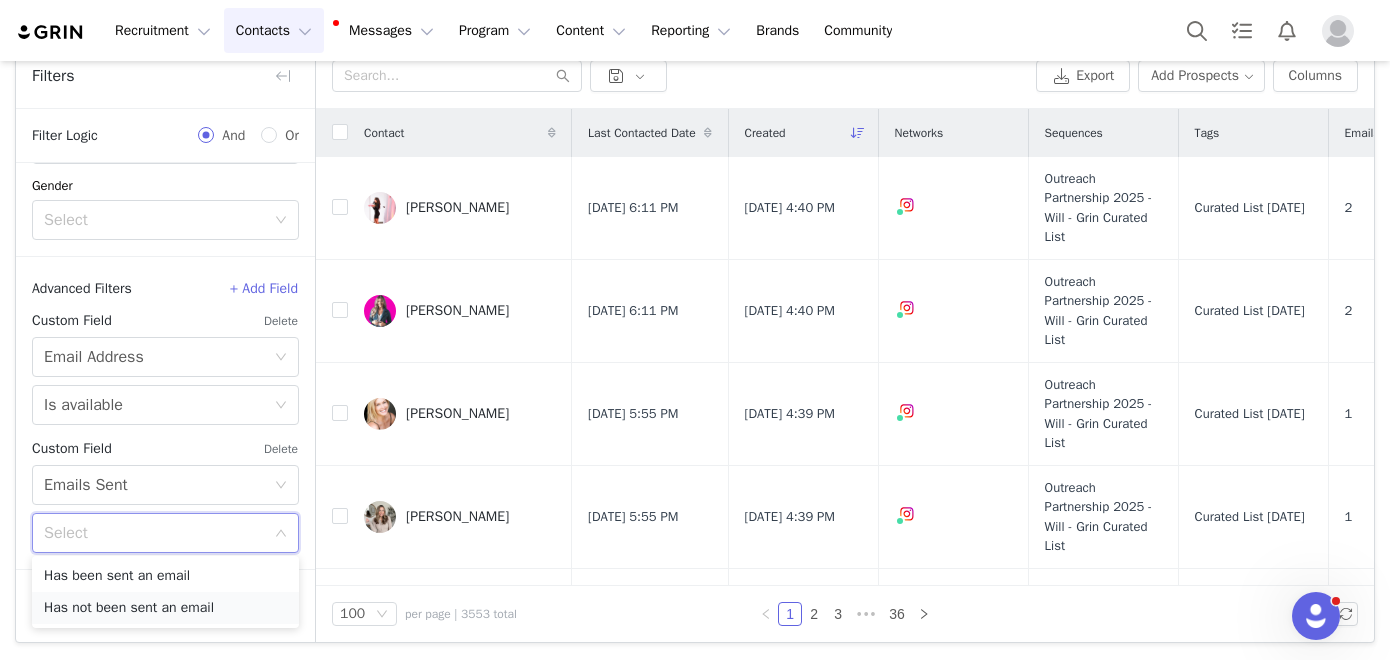 click on "Has not been sent an email" at bounding box center (165, 608) 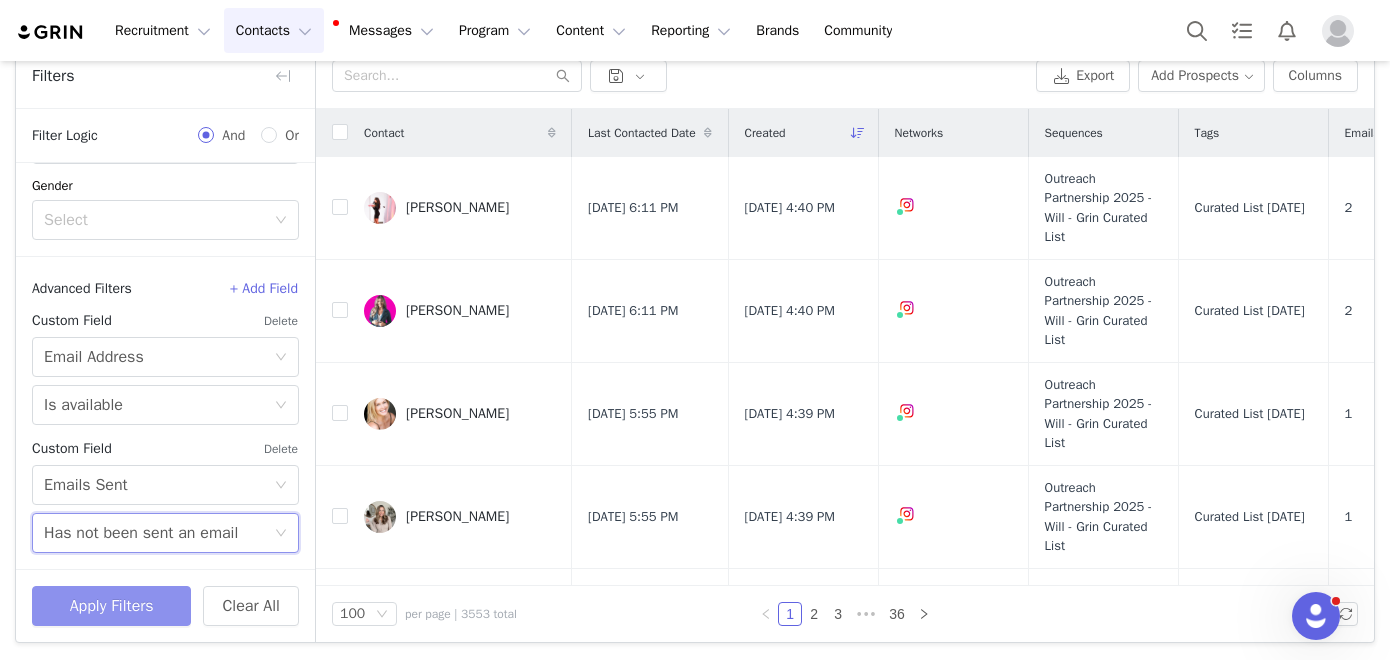 click on "Apply Filters" at bounding box center (111, 606) 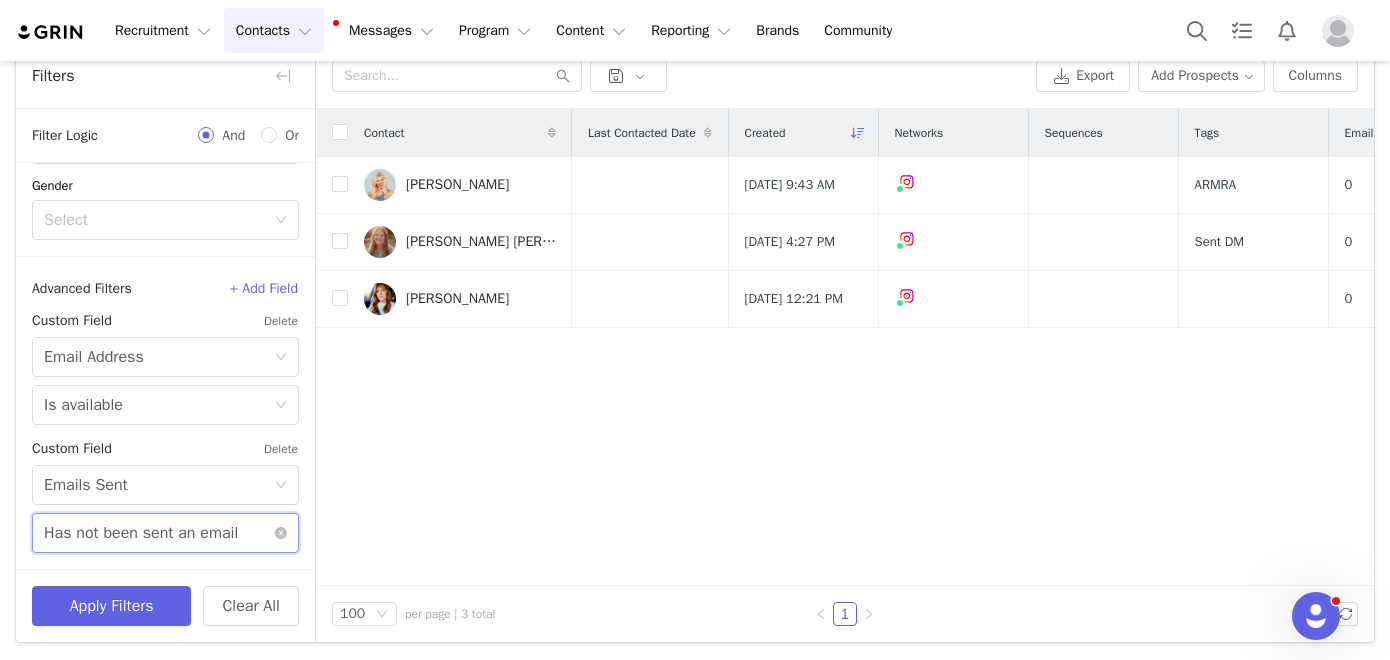 click on "Has not been sent an email" at bounding box center (141, 533) 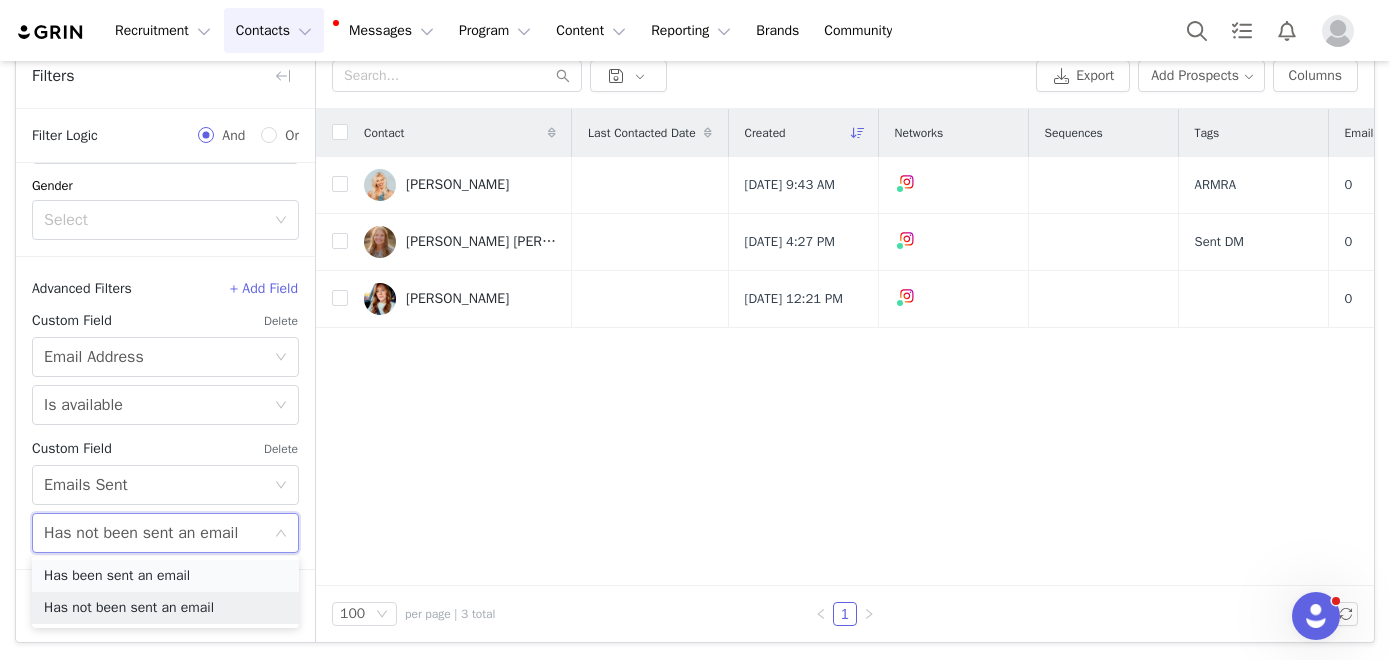 click on "Has been sent an email" at bounding box center [165, 576] 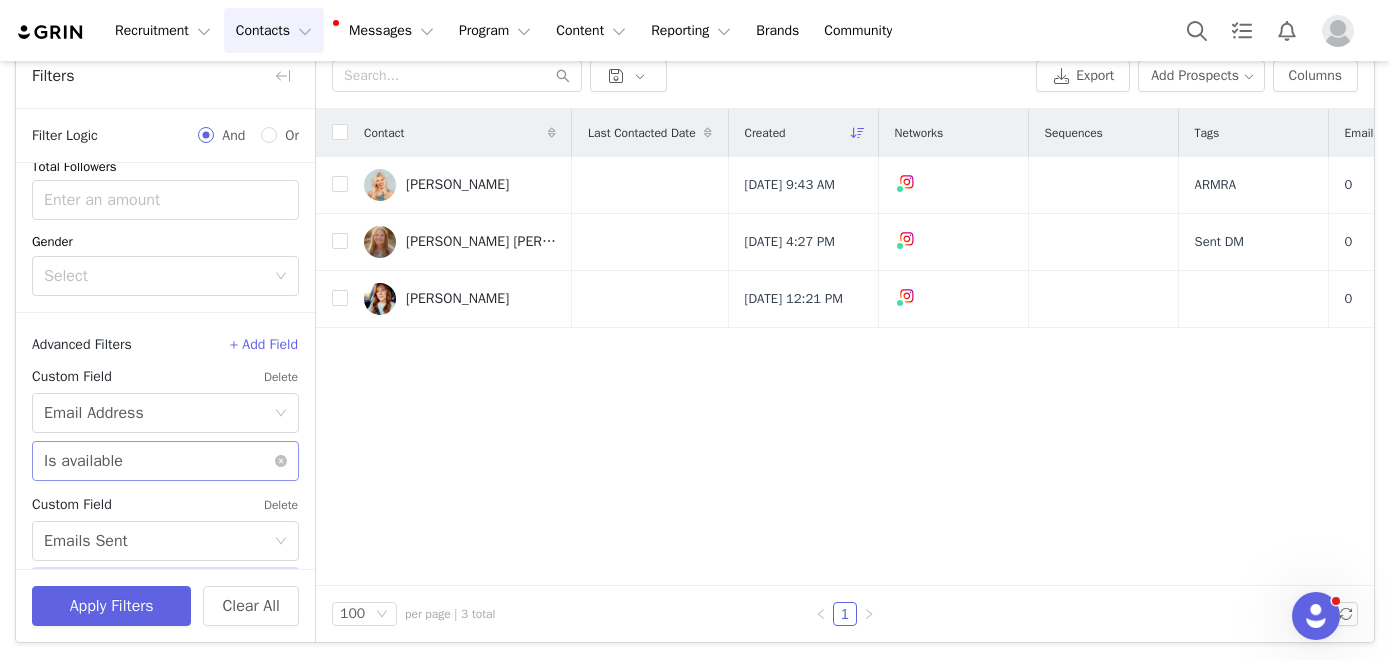scroll, scrollTop: 531, scrollLeft: 0, axis: vertical 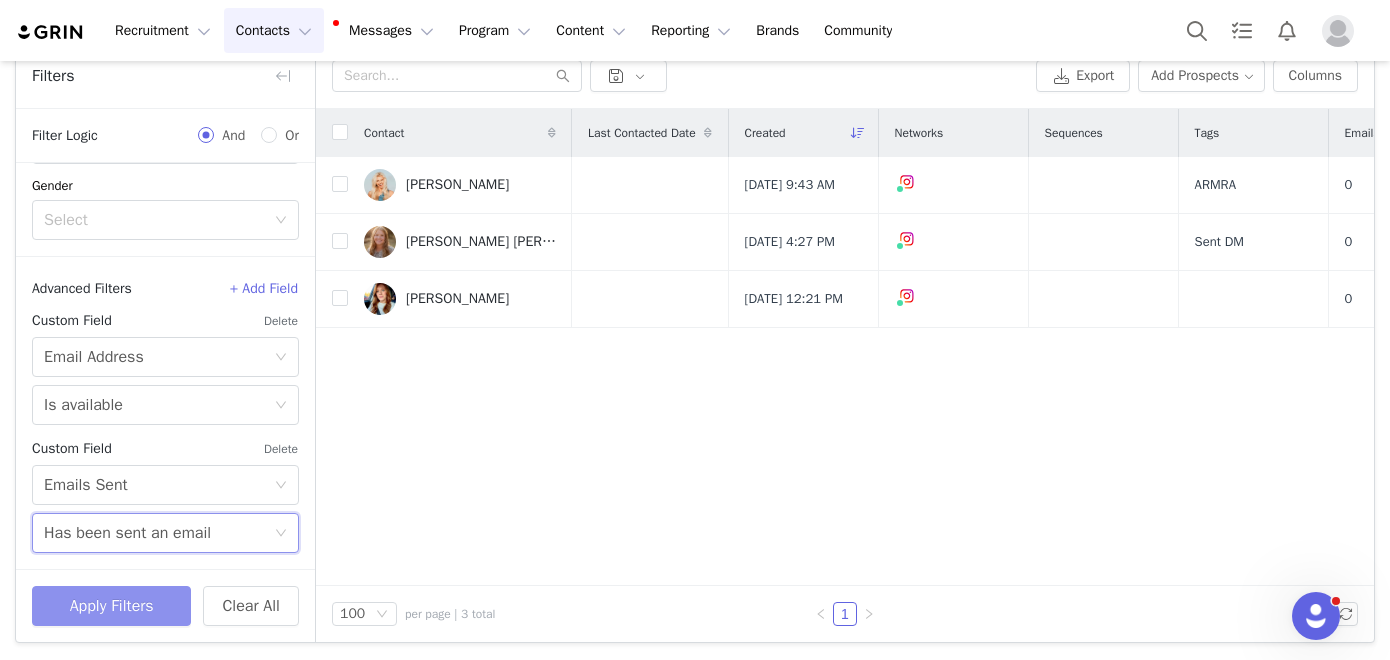 click on "Apply Filters" at bounding box center (111, 606) 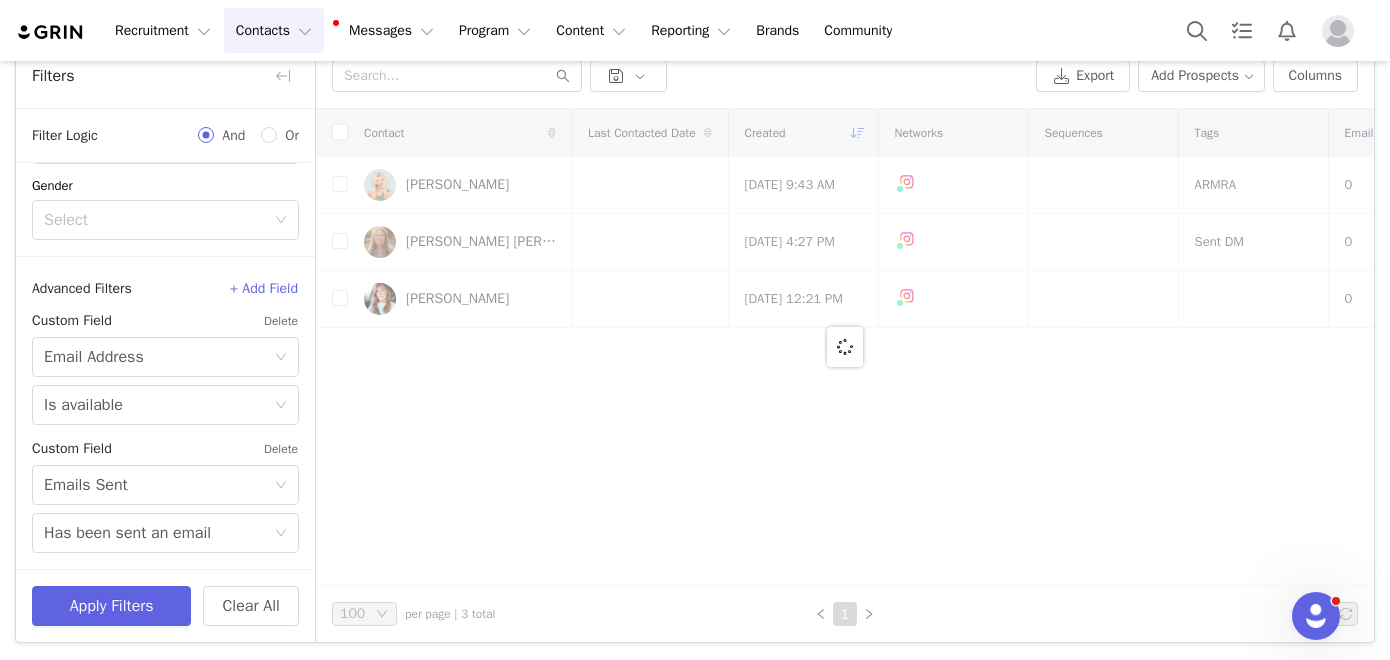 click on "+ Add Field" at bounding box center [264, 289] 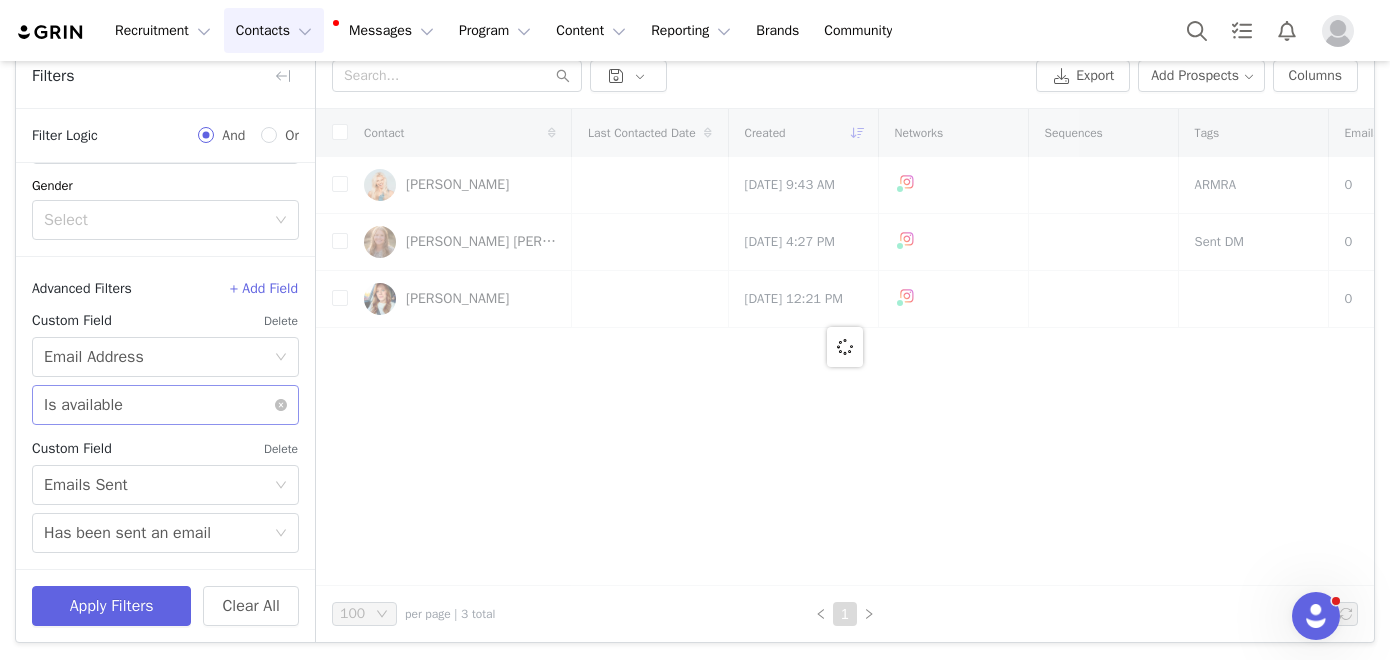 scroll, scrollTop: 619, scrollLeft: 0, axis: vertical 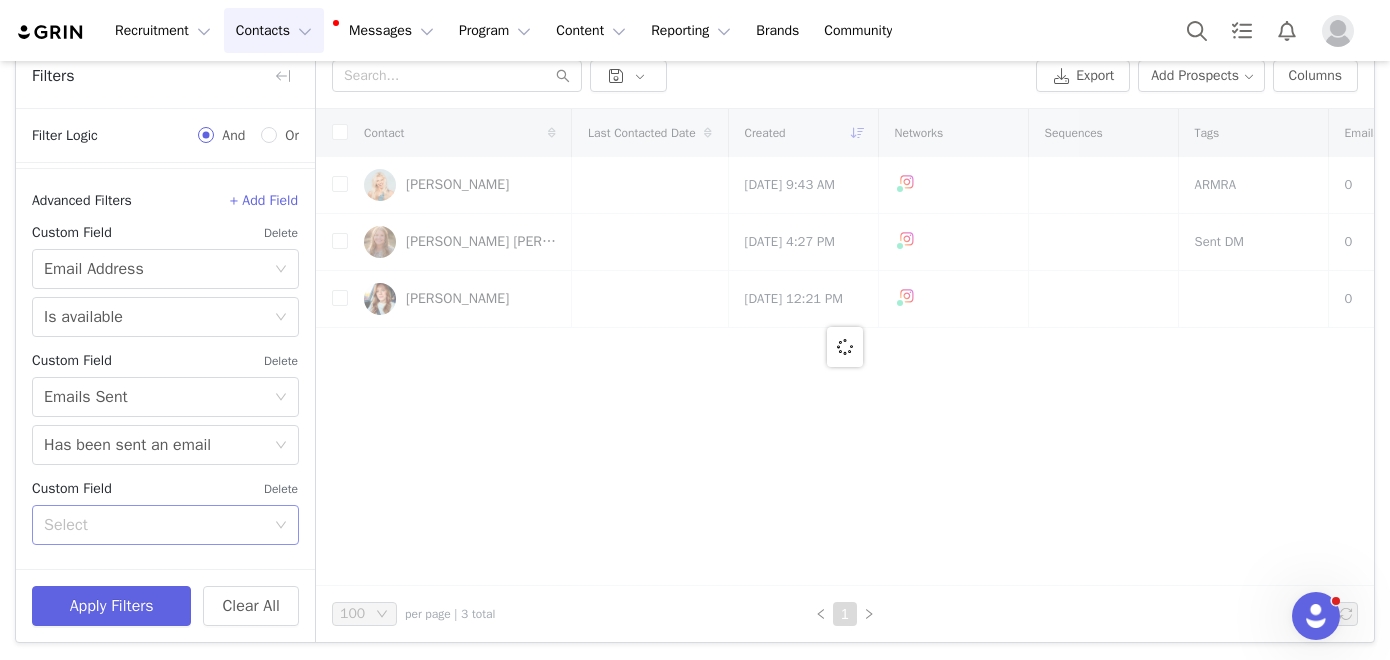 click on "Select" at bounding box center (154, 525) 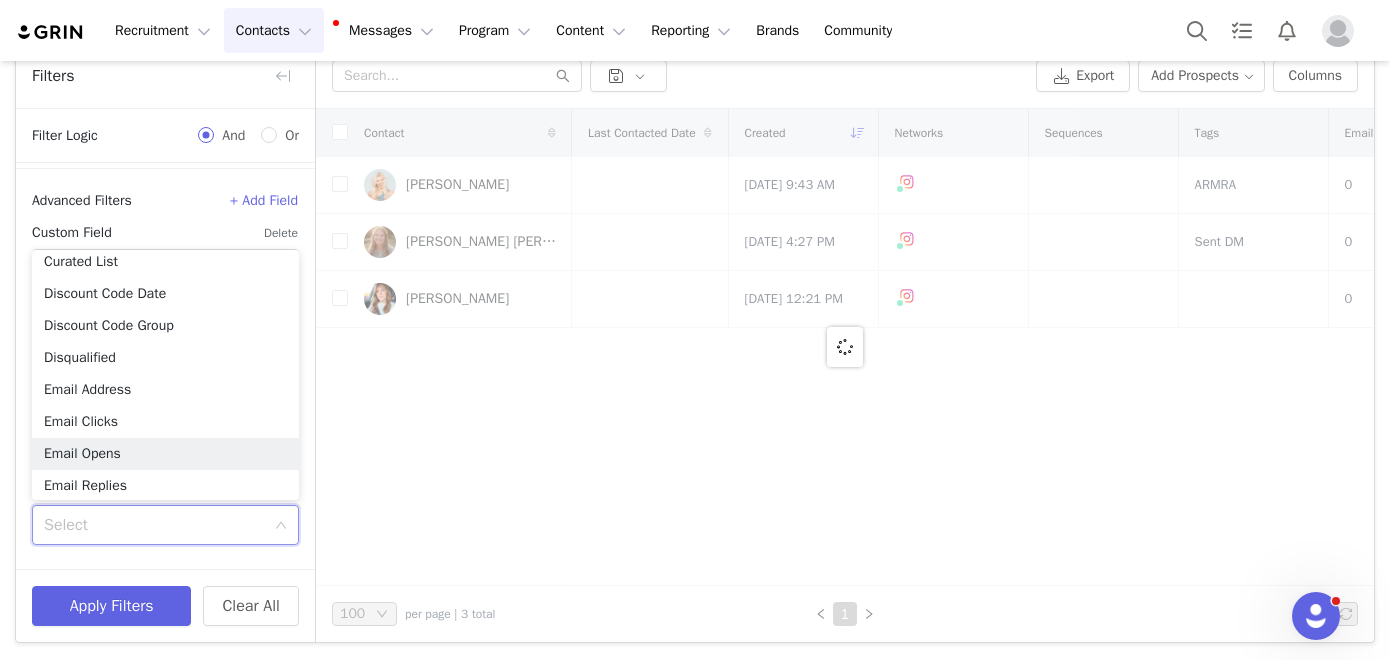scroll, scrollTop: 490, scrollLeft: 0, axis: vertical 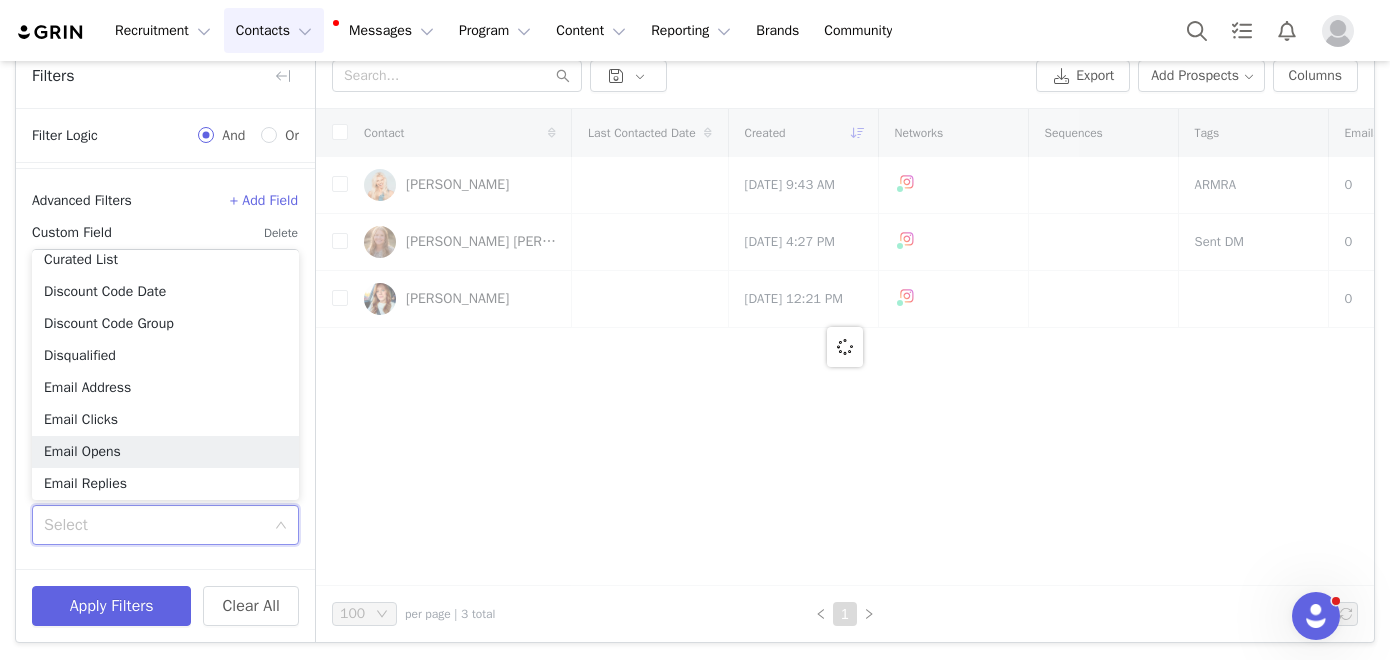 click on "Custom Field   Delete" at bounding box center [165, 361] 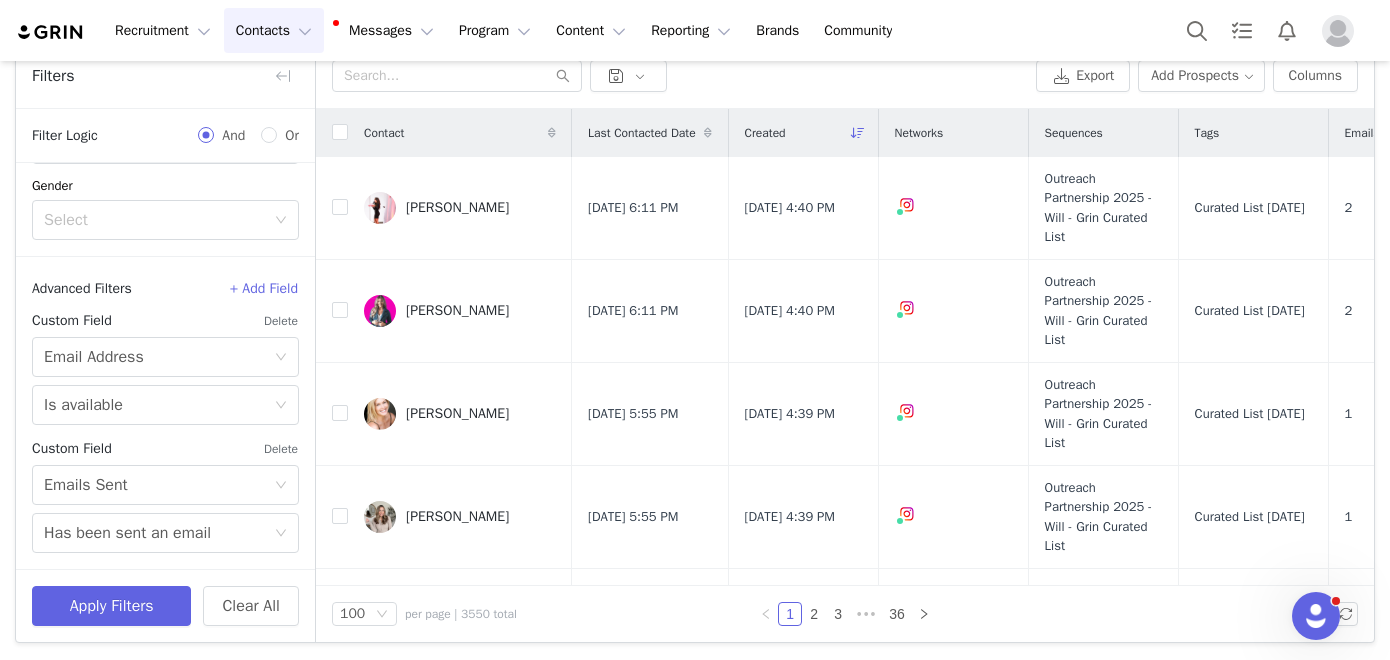 scroll, scrollTop: 531, scrollLeft: 0, axis: vertical 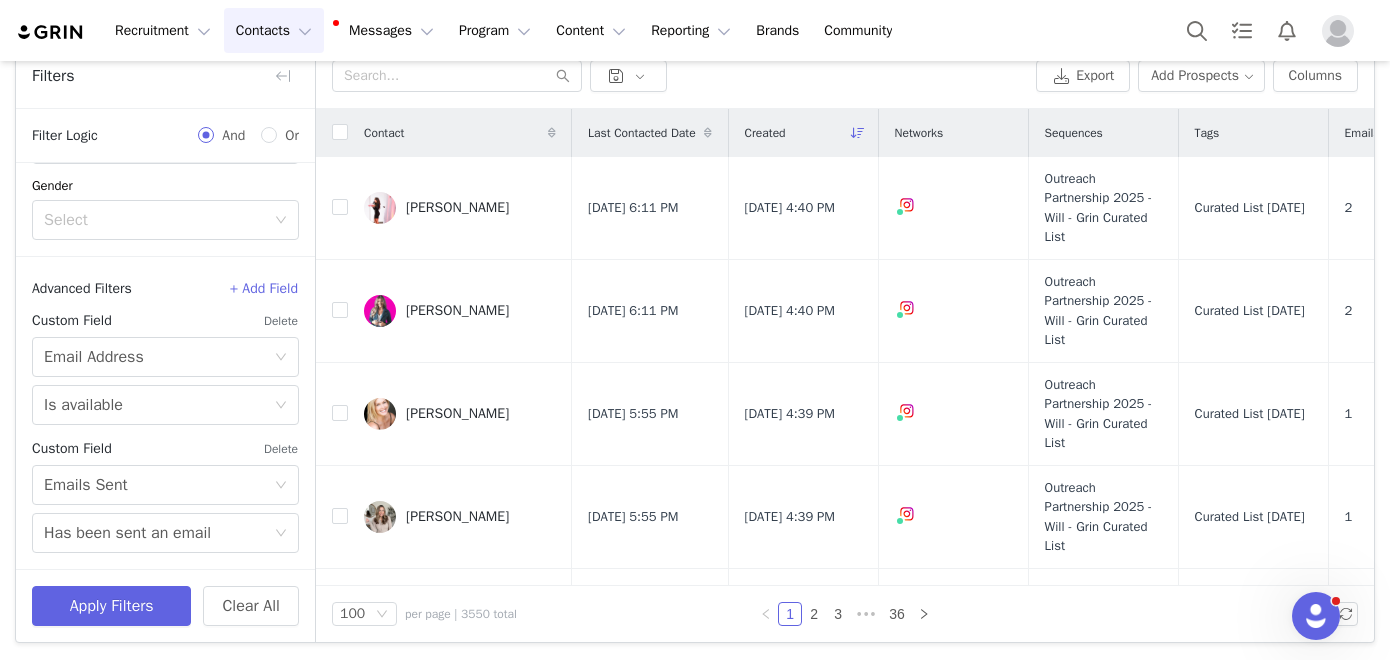 click on "+ Add Field" at bounding box center (264, 289) 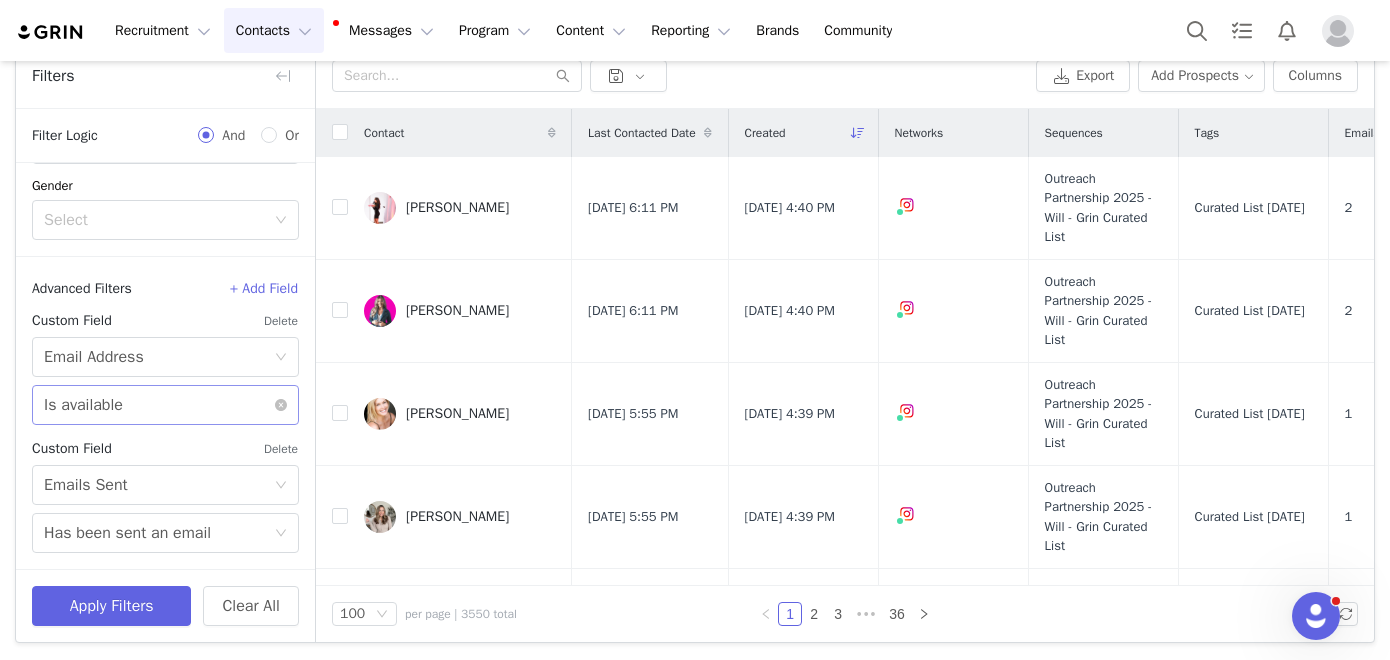 scroll, scrollTop: 619, scrollLeft: 0, axis: vertical 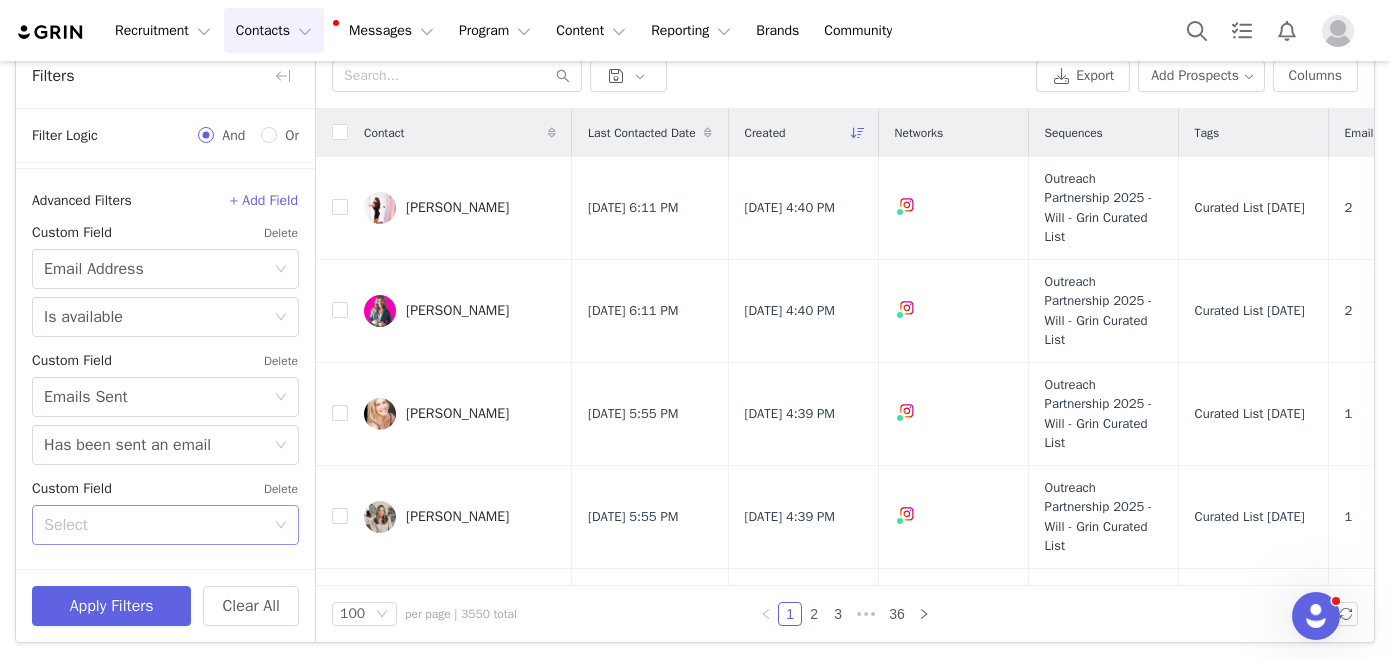 click on "Select" at bounding box center [154, 525] 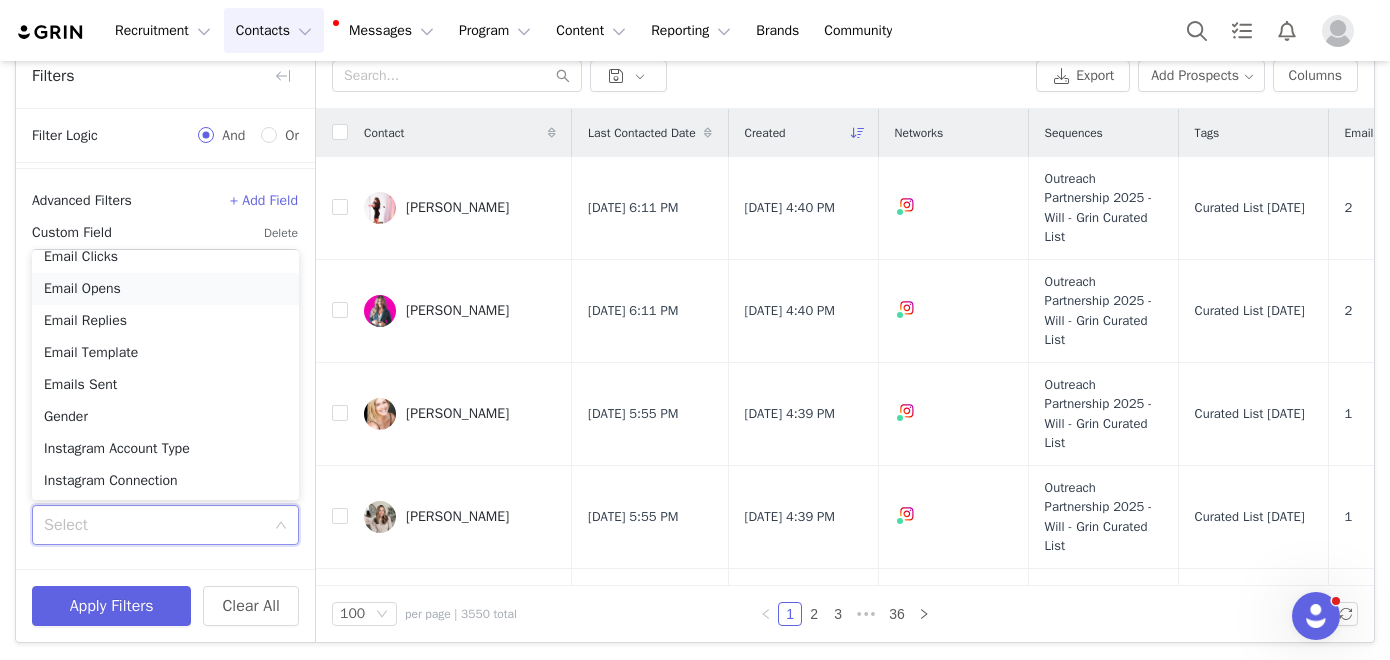 scroll, scrollTop: 665, scrollLeft: 0, axis: vertical 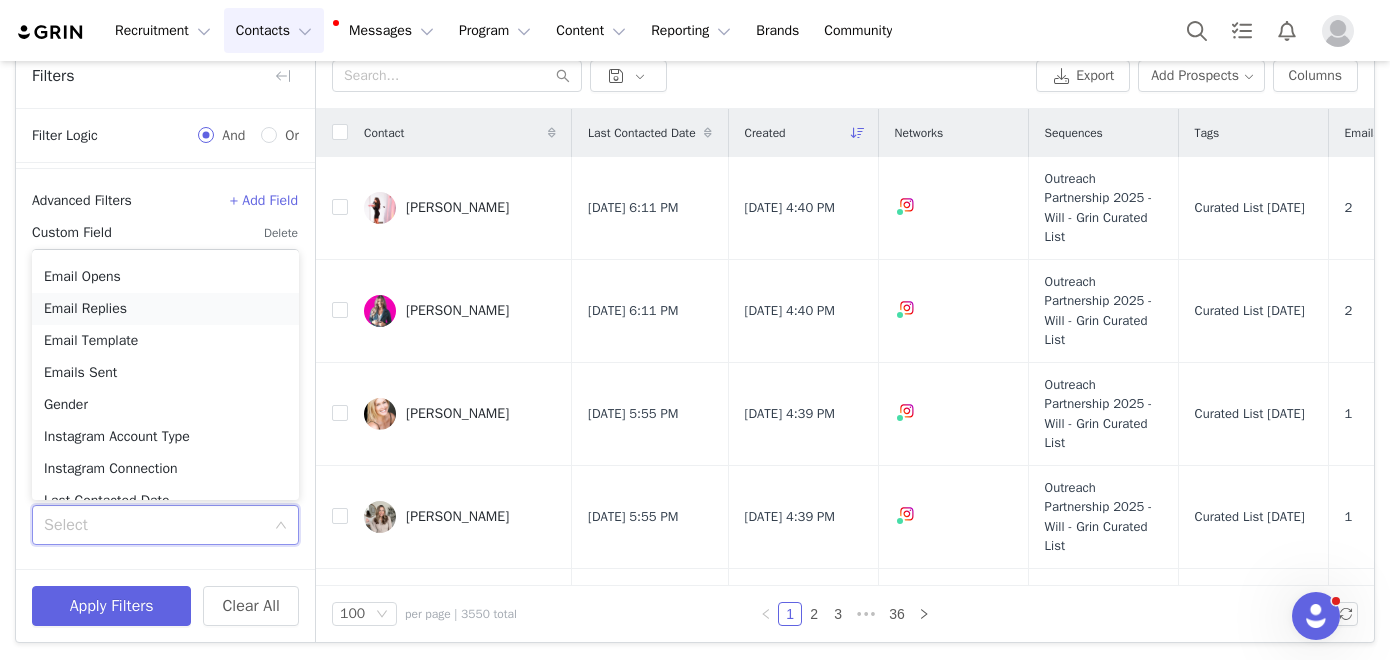 click on "Email Replies" at bounding box center (165, 309) 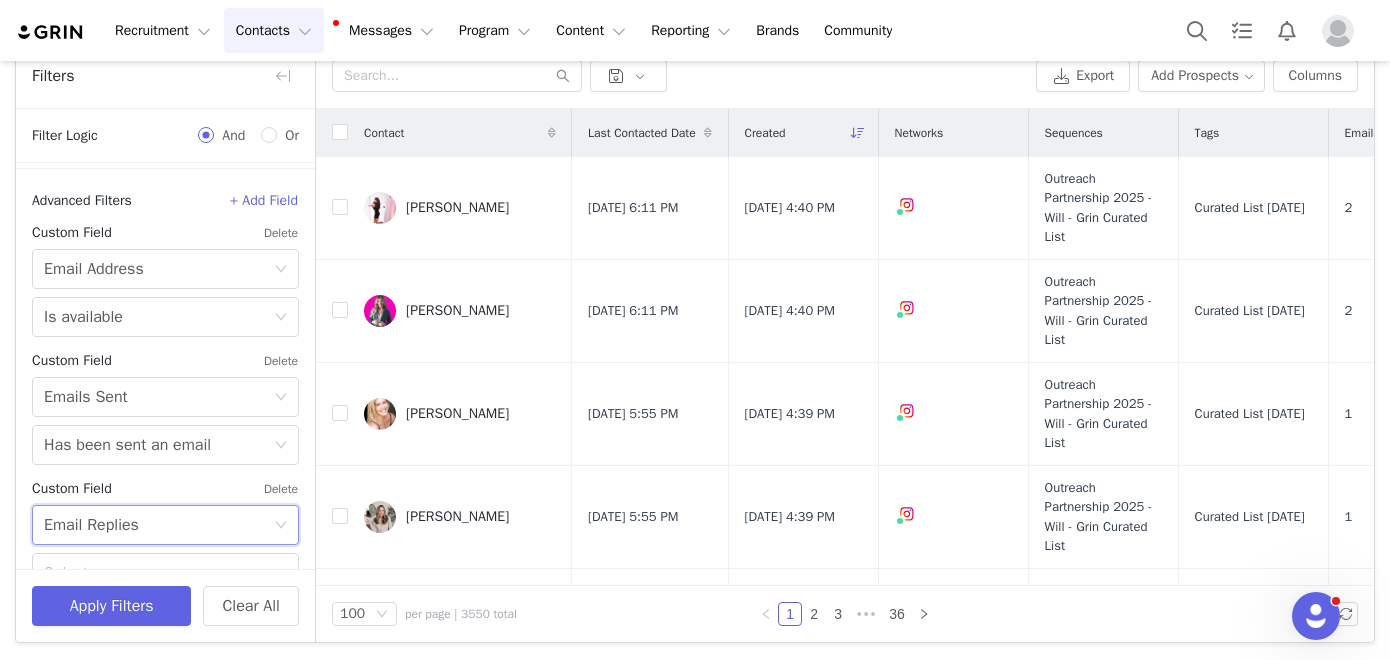 scroll, scrollTop: 659, scrollLeft: 0, axis: vertical 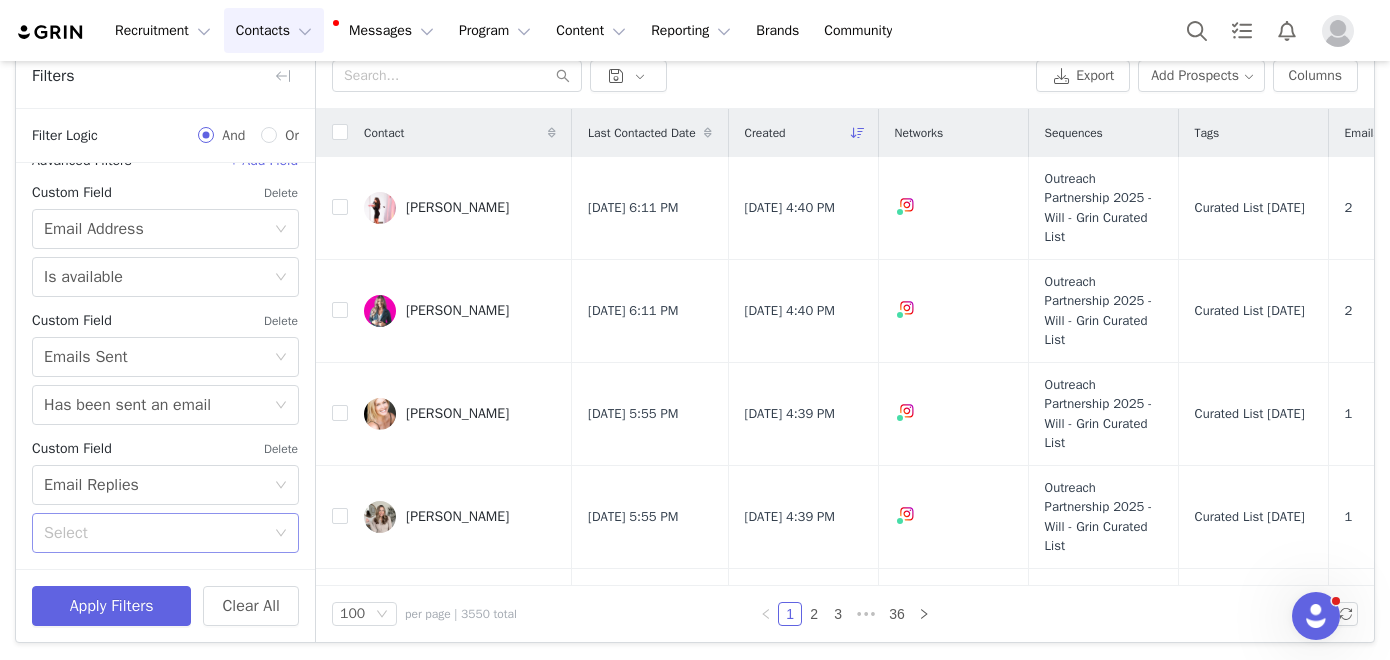 click on "Select" at bounding box center [154, 533] 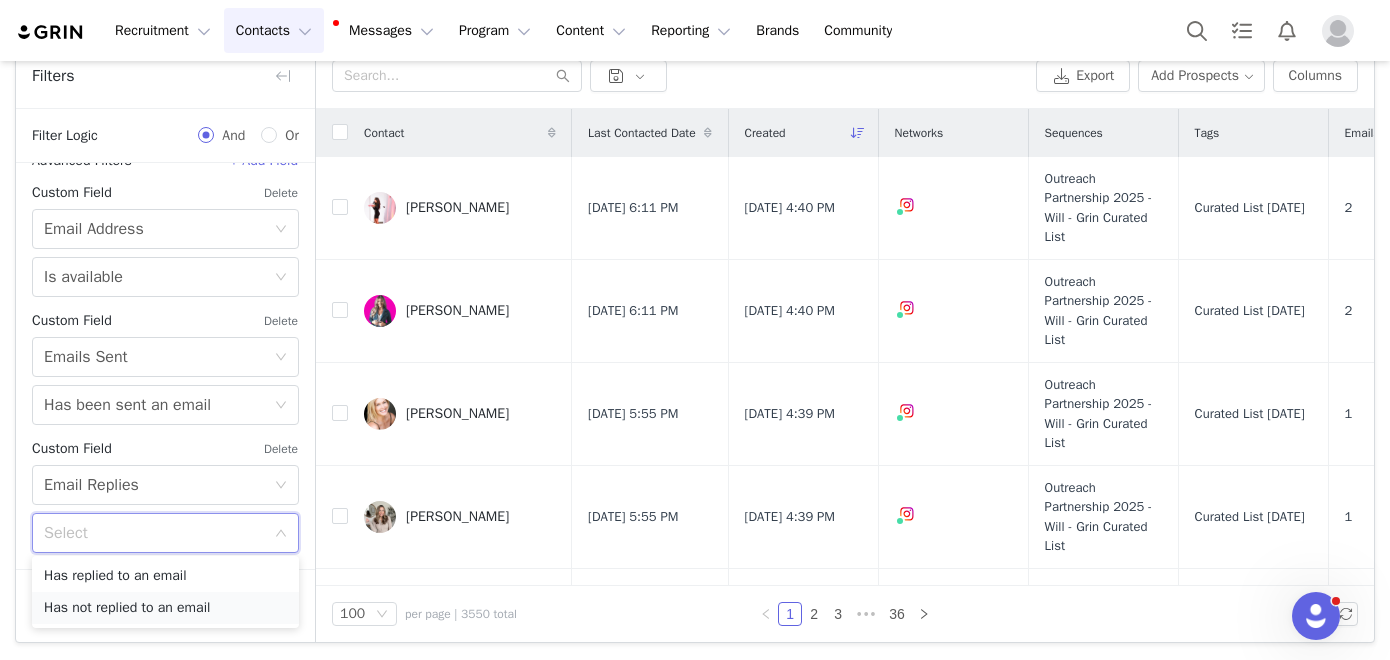 click on "Has not replied to an email" at bounding box center (165, 608) 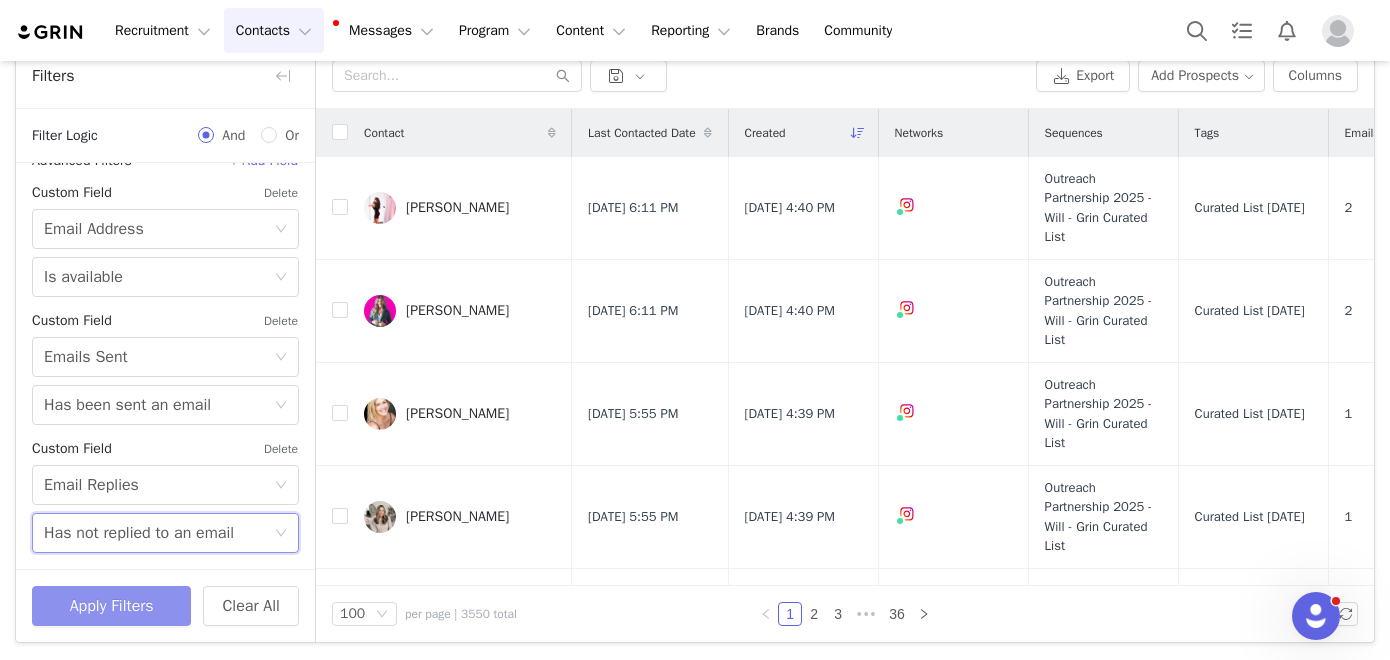 click on "Apply Filters" at bounding box center [111, 606] 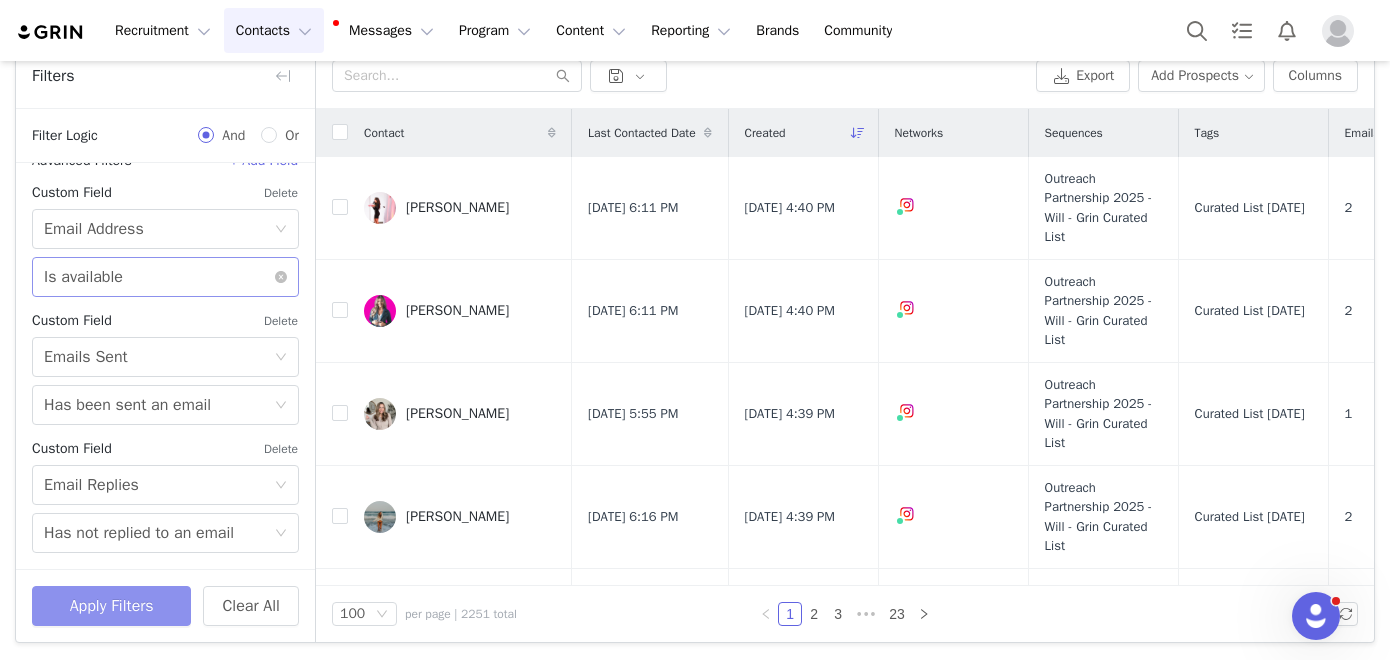 scroll, scrollTop: 0, scrollLeft: 0, axis: both 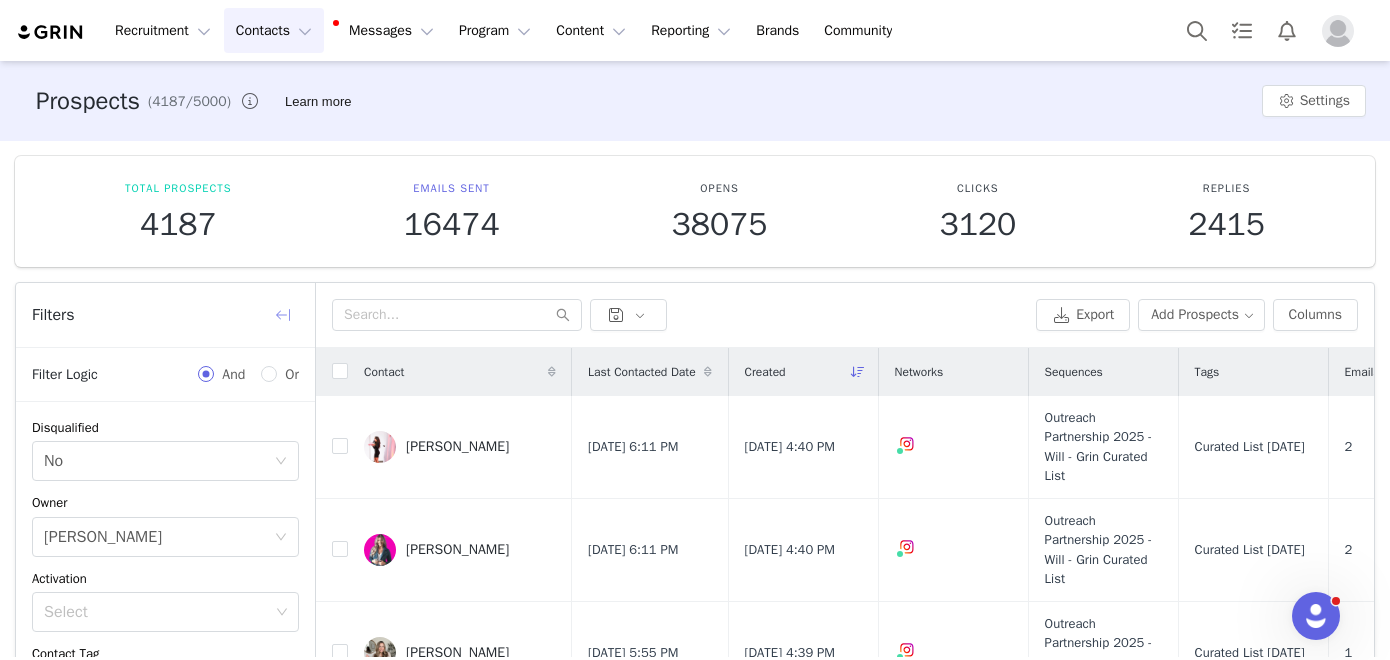 click at bounding box center [283, 315] 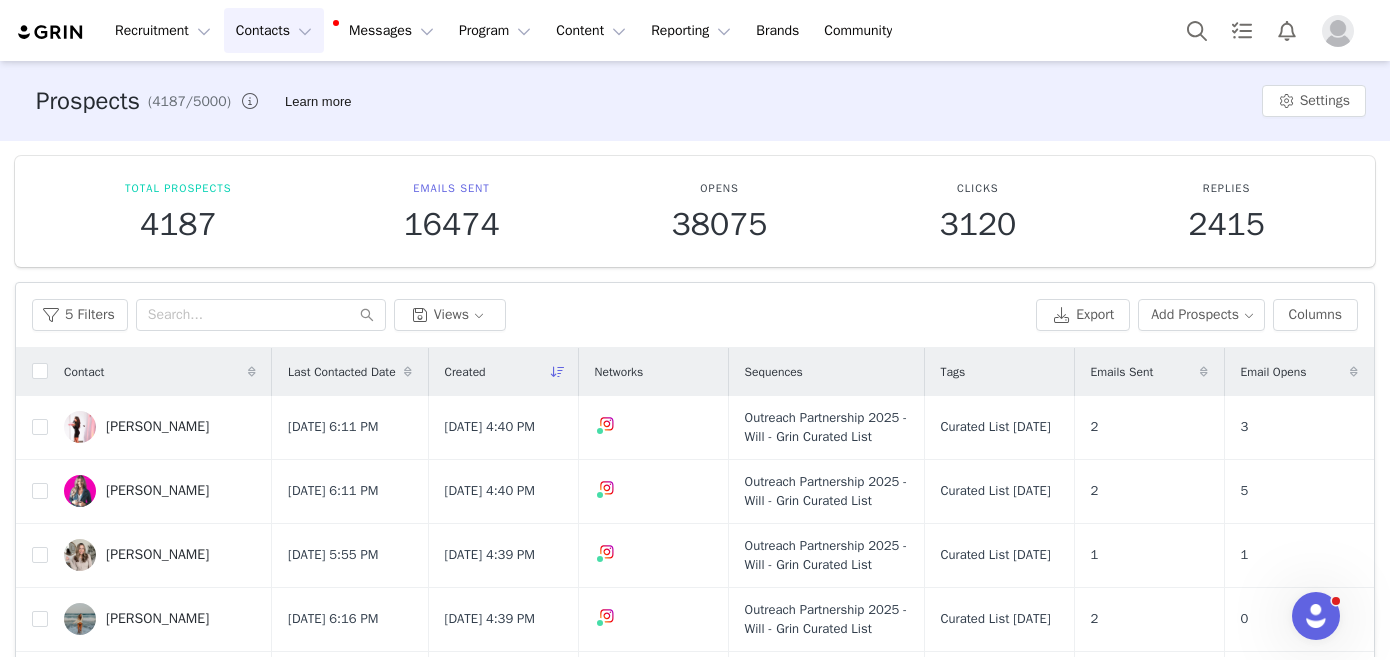 scroll, scrollTop: 81, scrollLeft: 0, axis: vertical 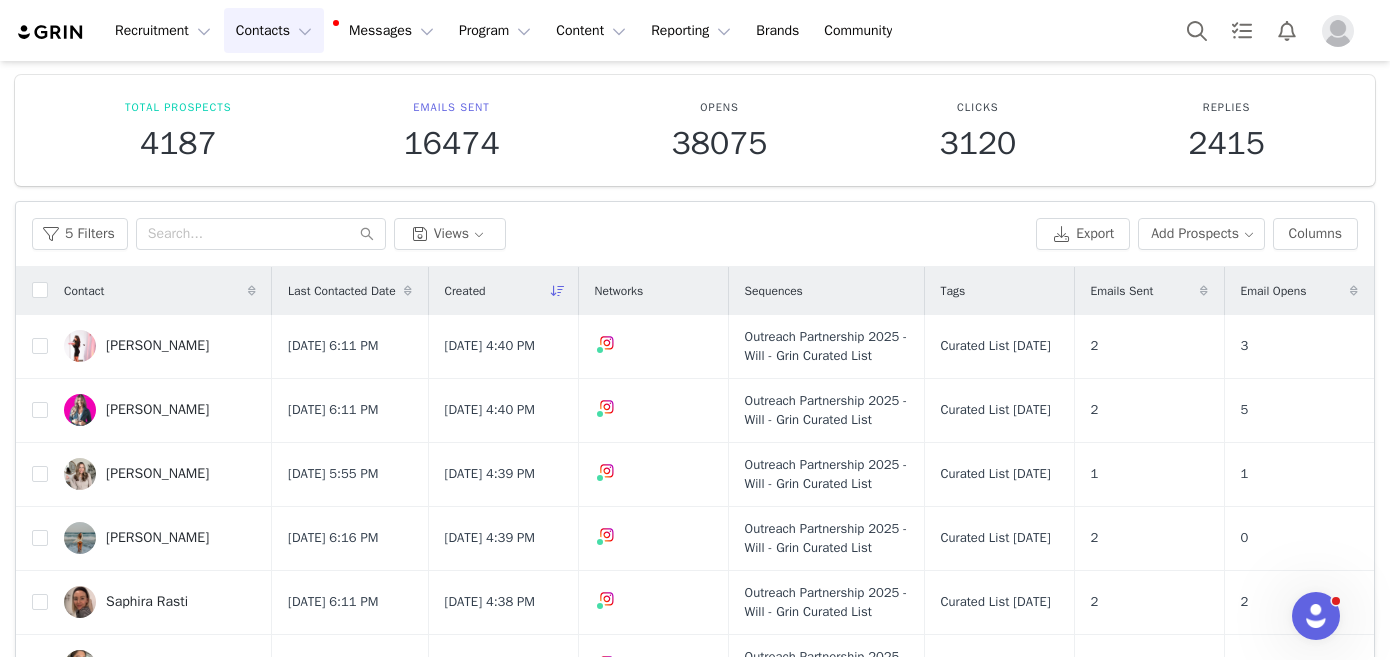 click on "Last Contacted Date" at bounding box center [342, 291] 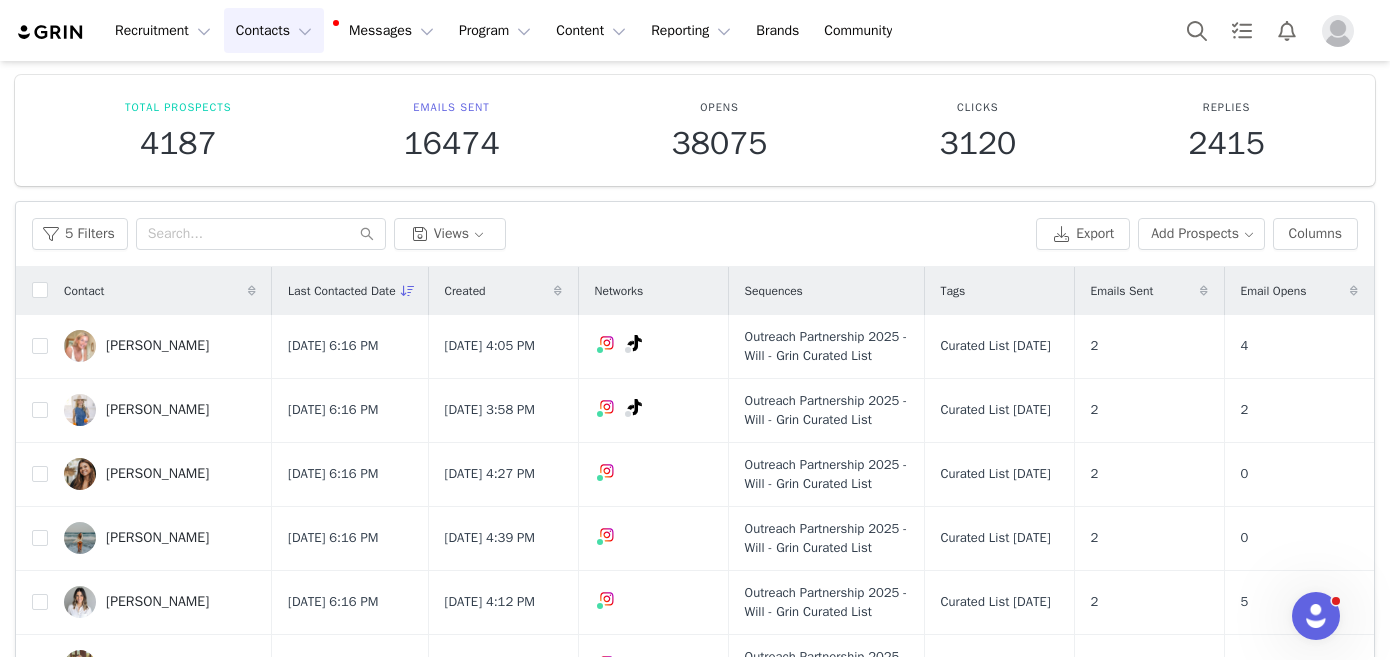click on "Last Contacted Date" at bounding box center (342, 291) 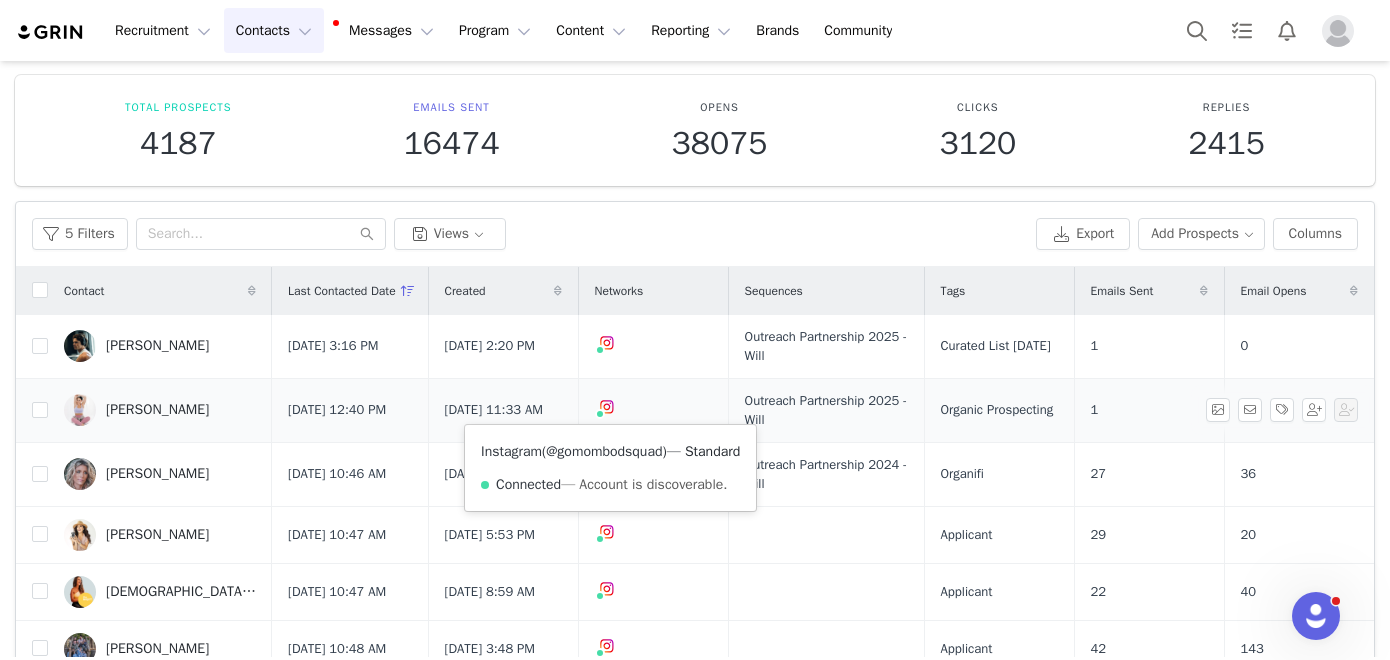 click on "@gomombodsquad" at bounding box center (604, 451) 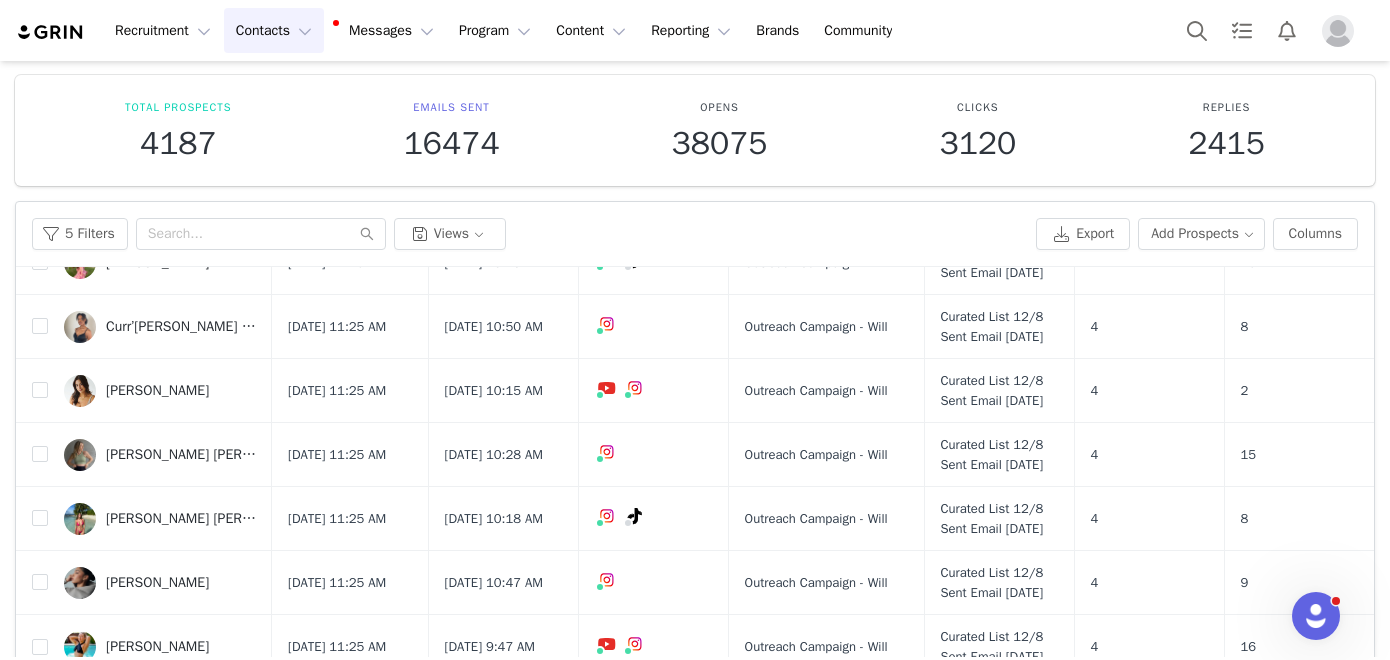 scroll, scrollTop: 6011, scrollLeft: 0, axis: vertical 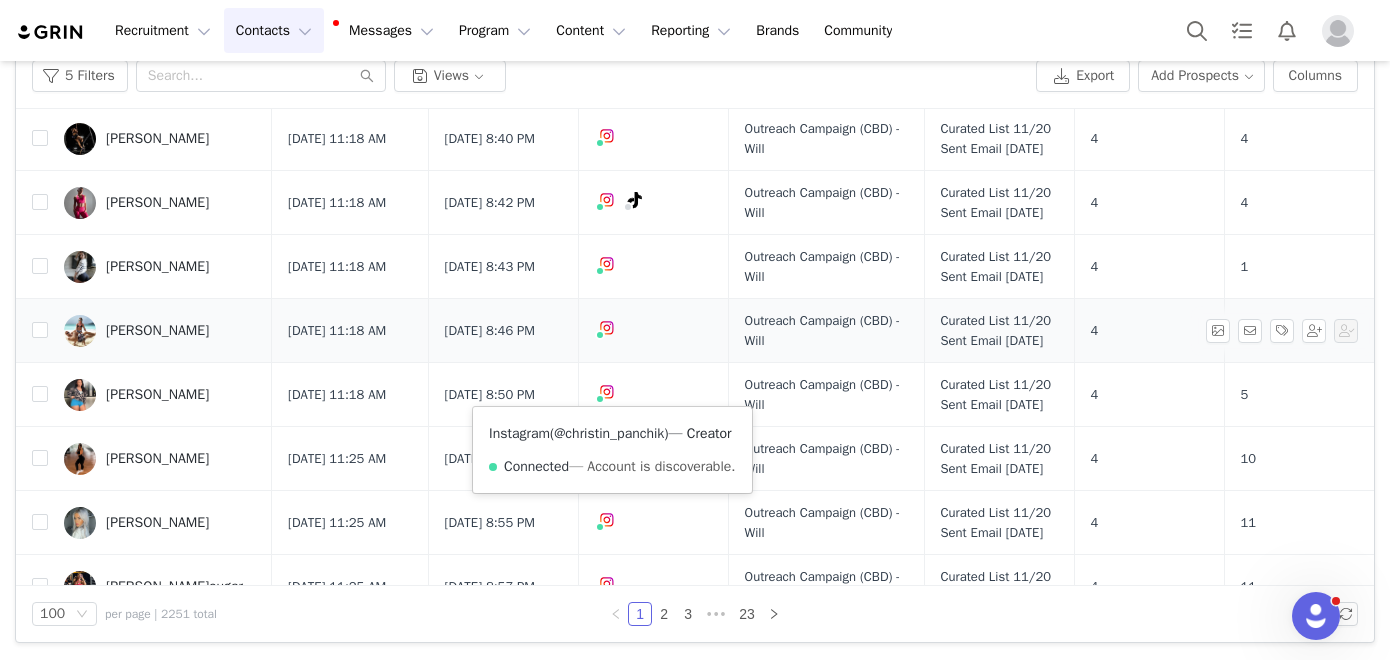 click on "@christin_panchik" at bounding box center (609, 433) 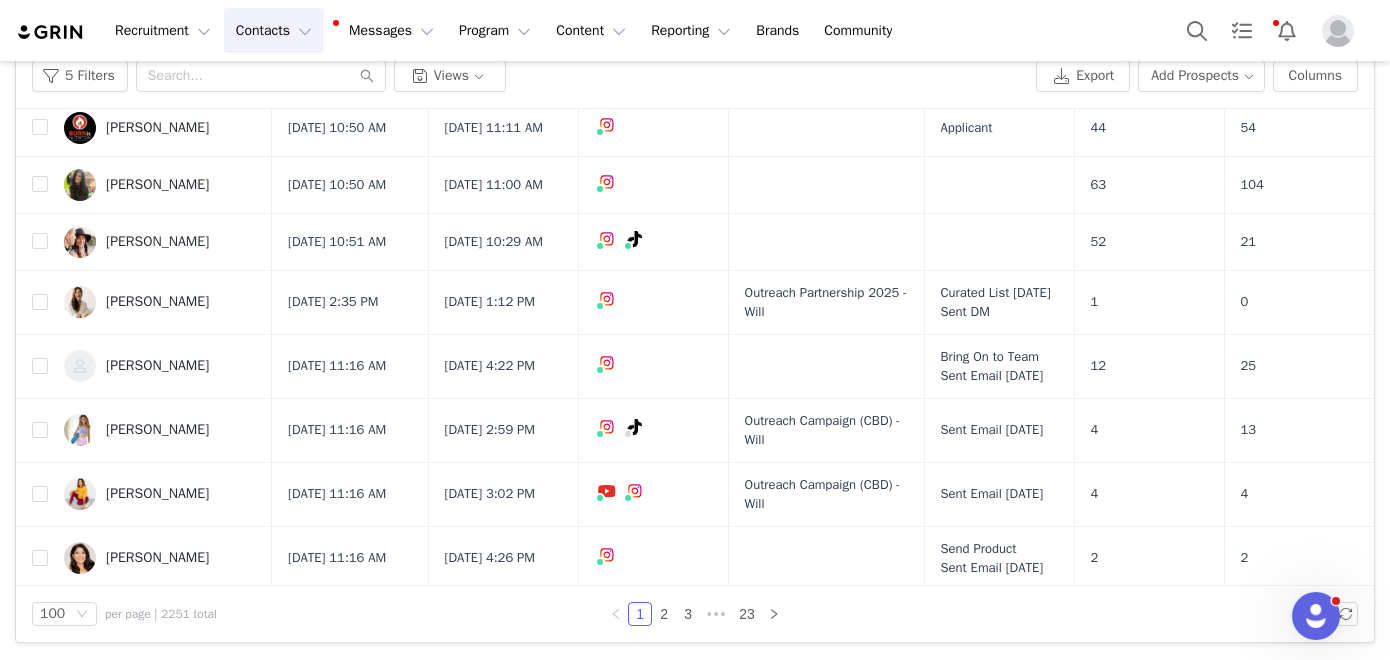 scroll, scrollTop: 0, scrollLeft: 0, axis: both 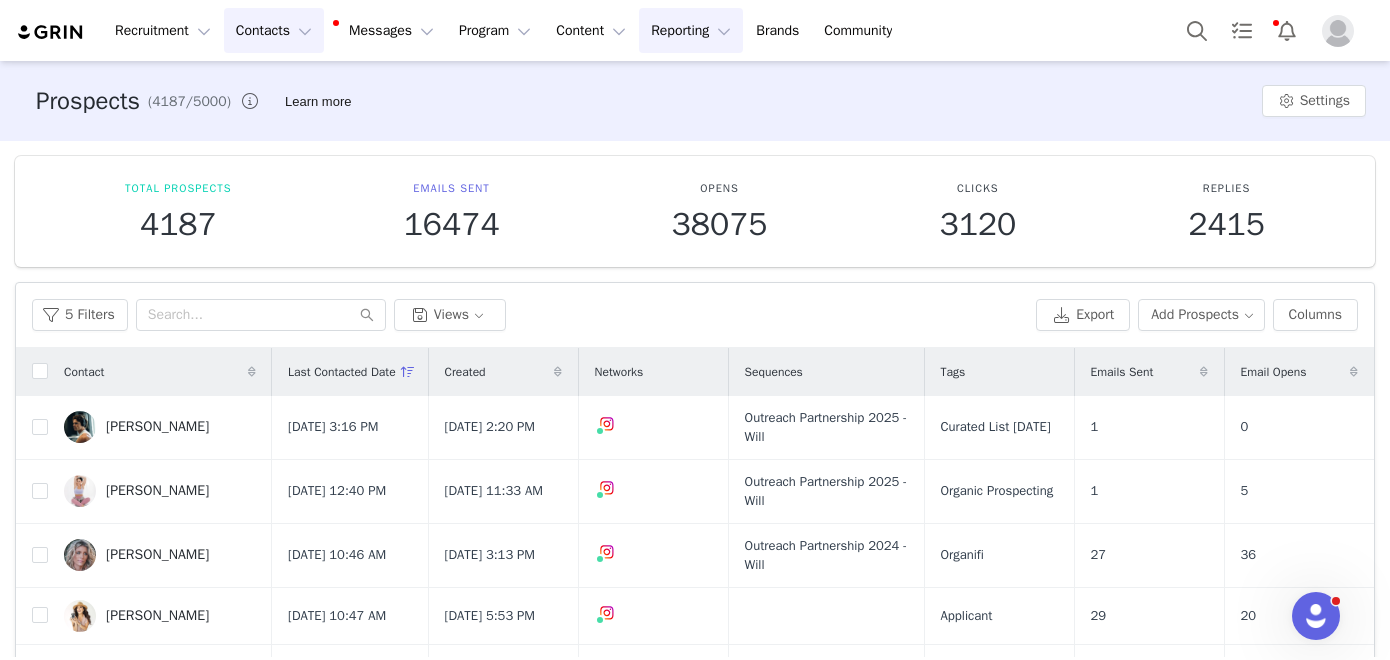 click on "Reporting Reporting" at bounding box center [691, 30] 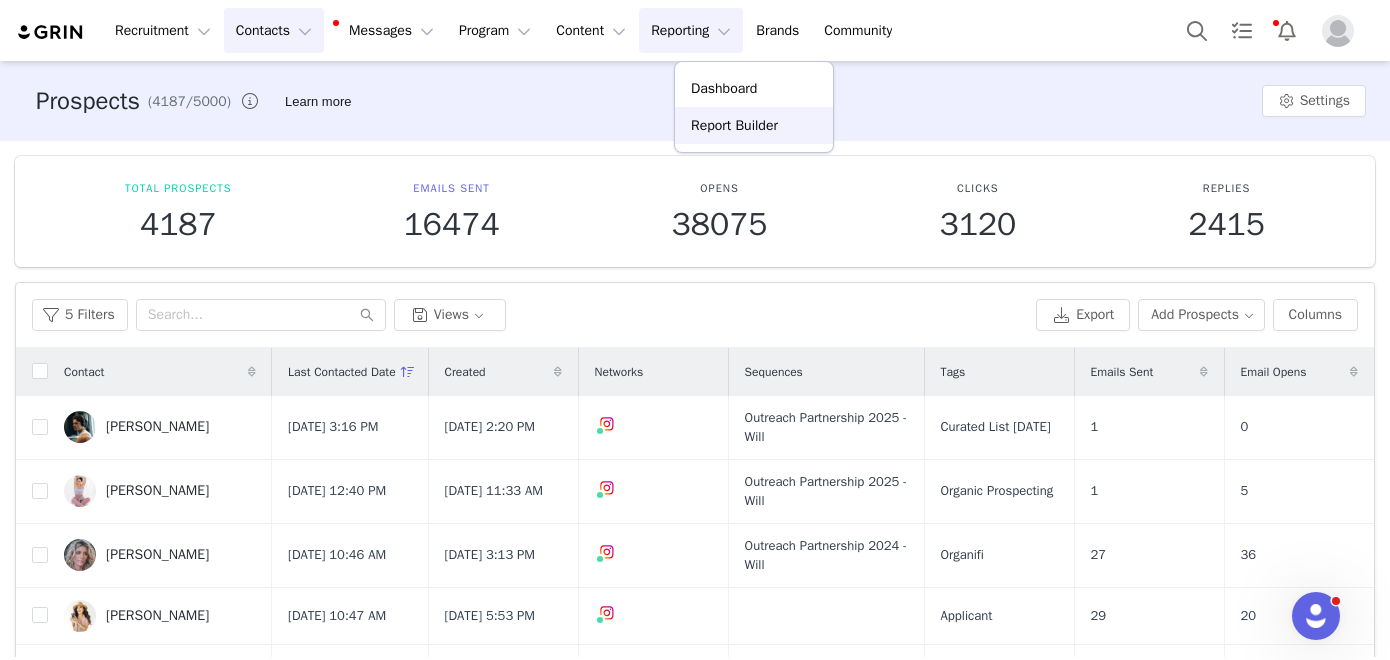 click on "Report Builder" at bounding box center (734, 125) 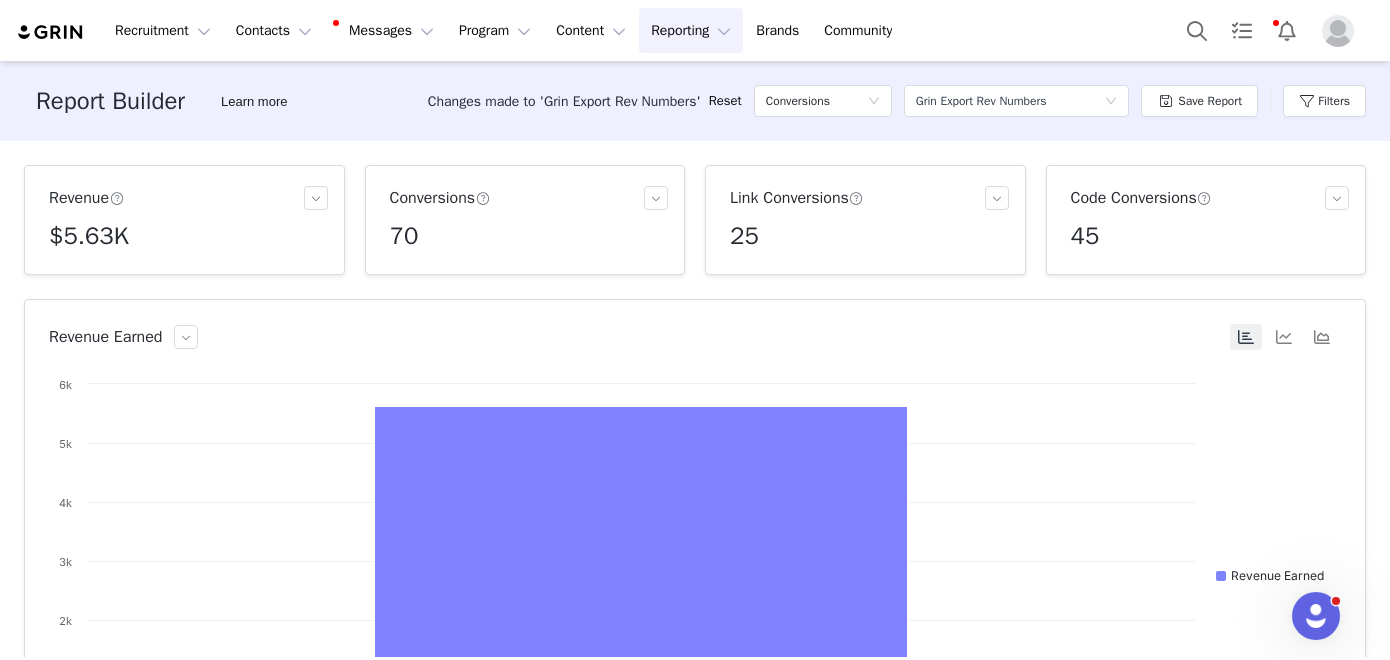 scroll, scrollTop: 662, scrollLeft: 0, axis: vertical 